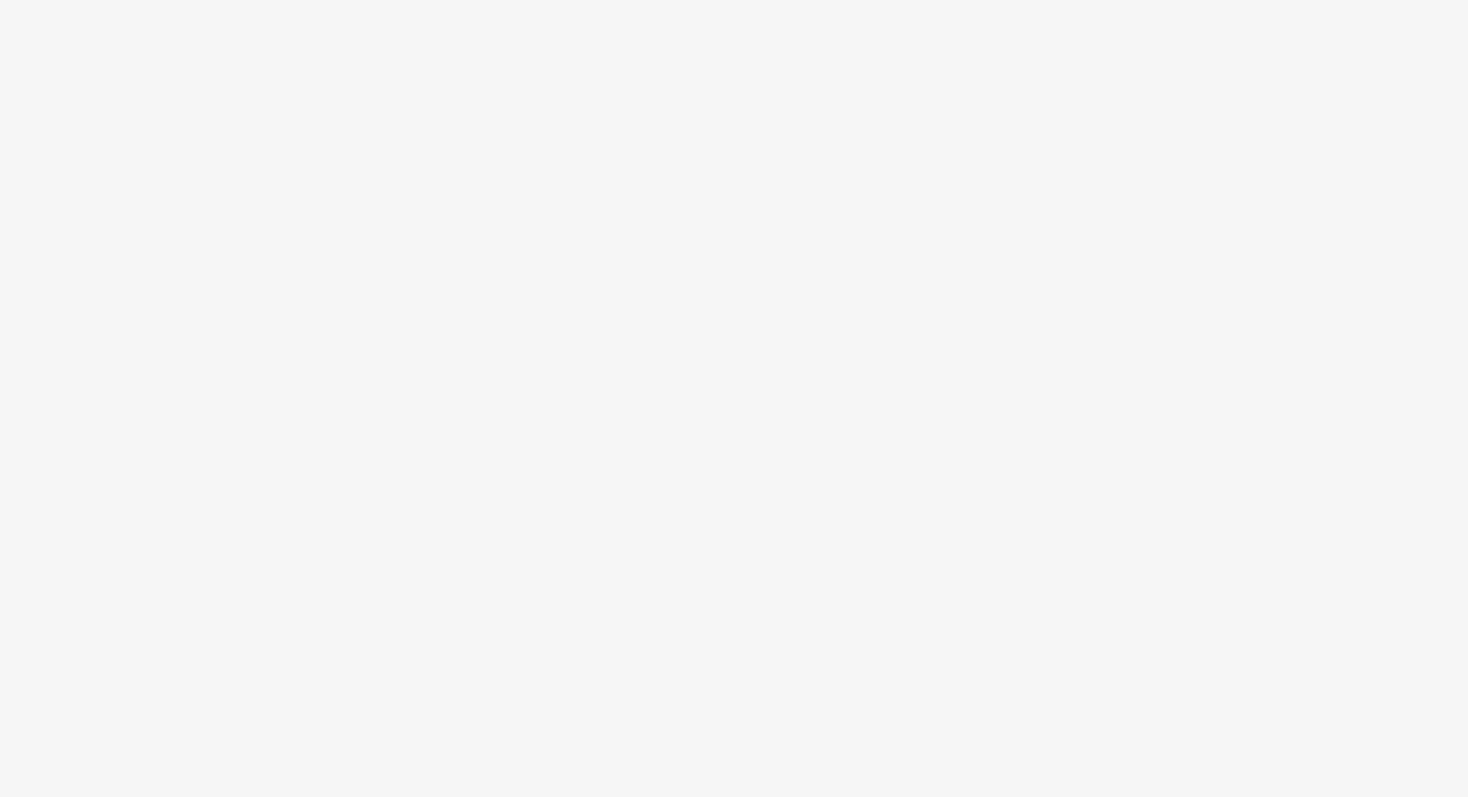 scroll, scrollTop: 0, scrollLeft: 0, axis: both 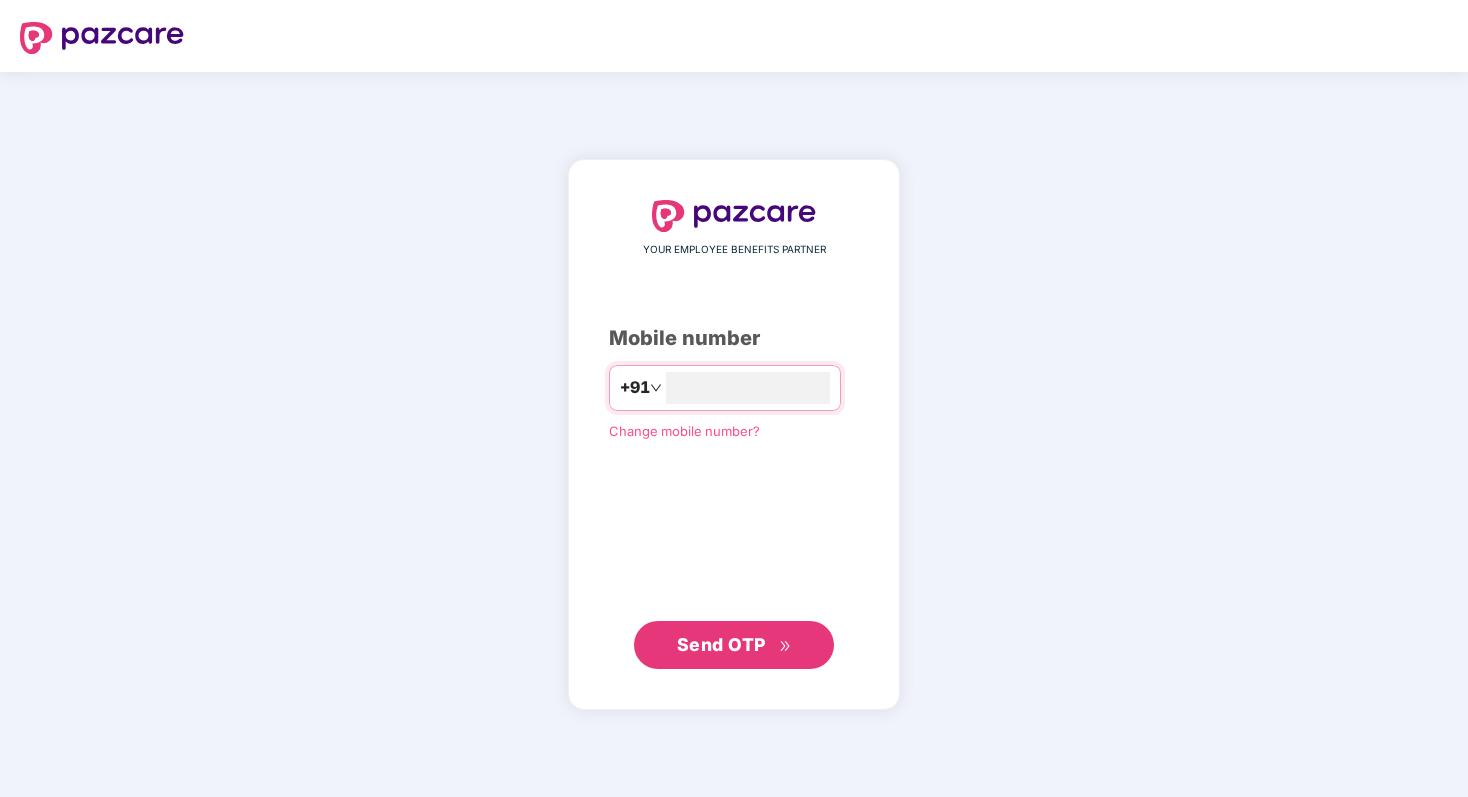 type on "**********" 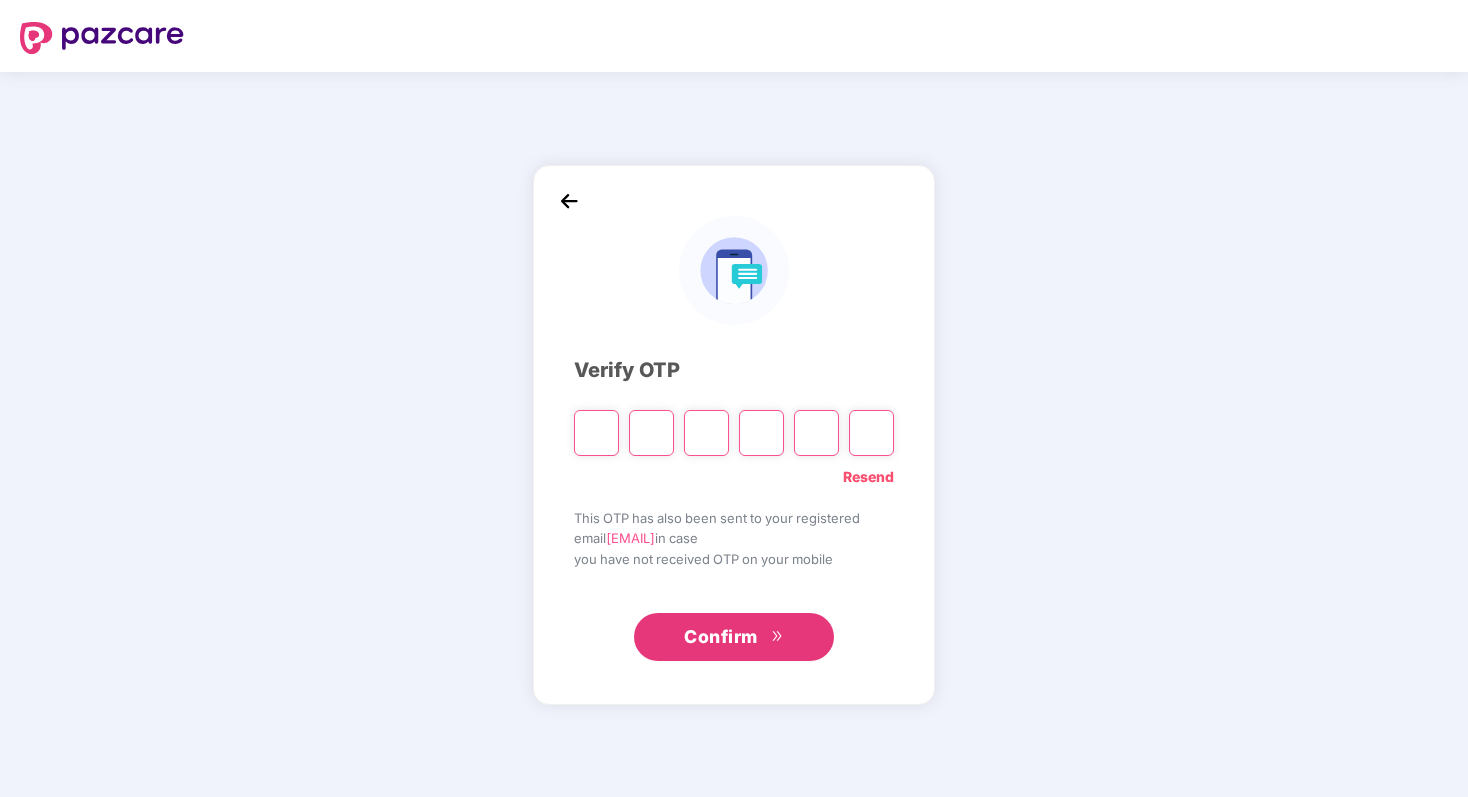 type on "*" 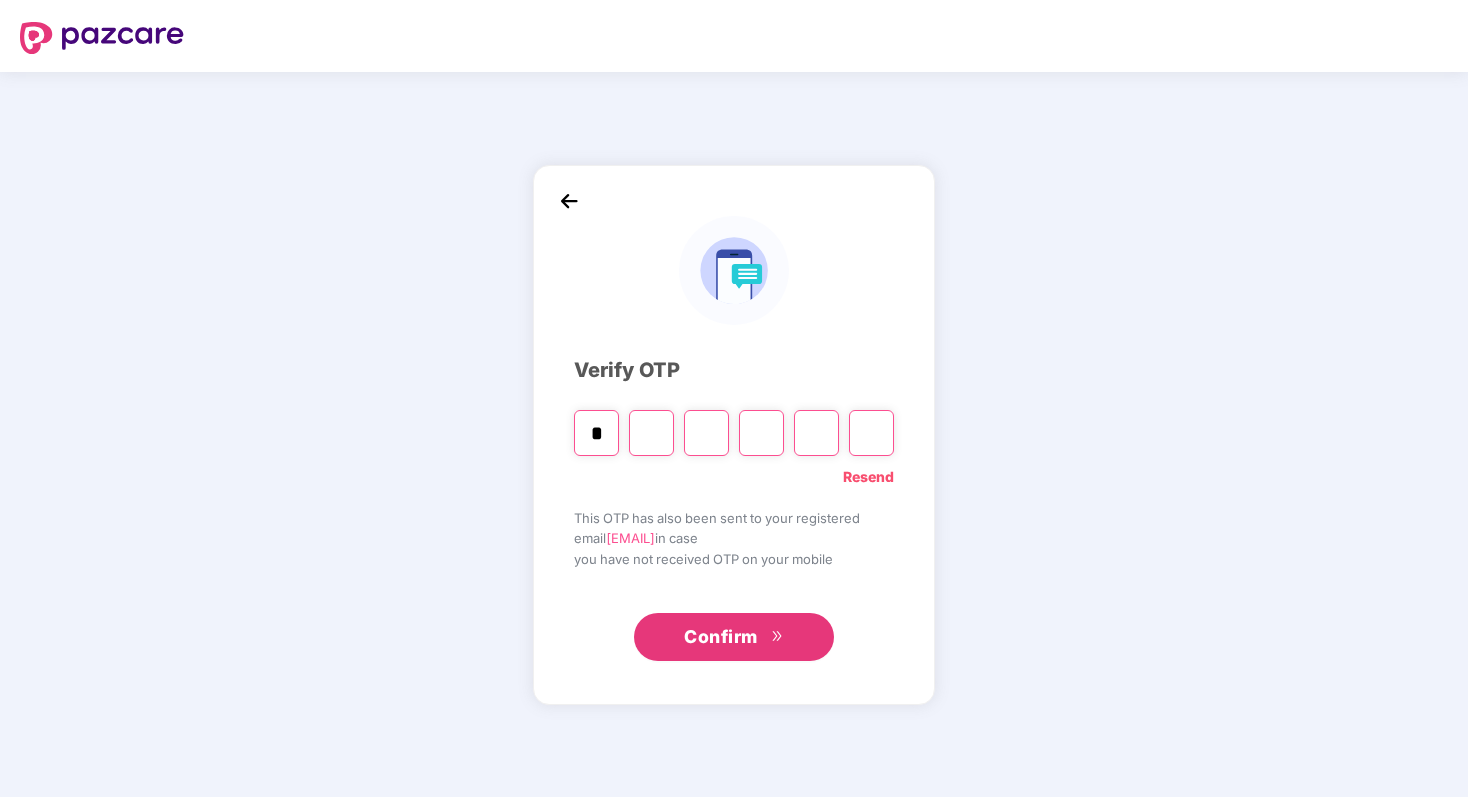 type on "*" 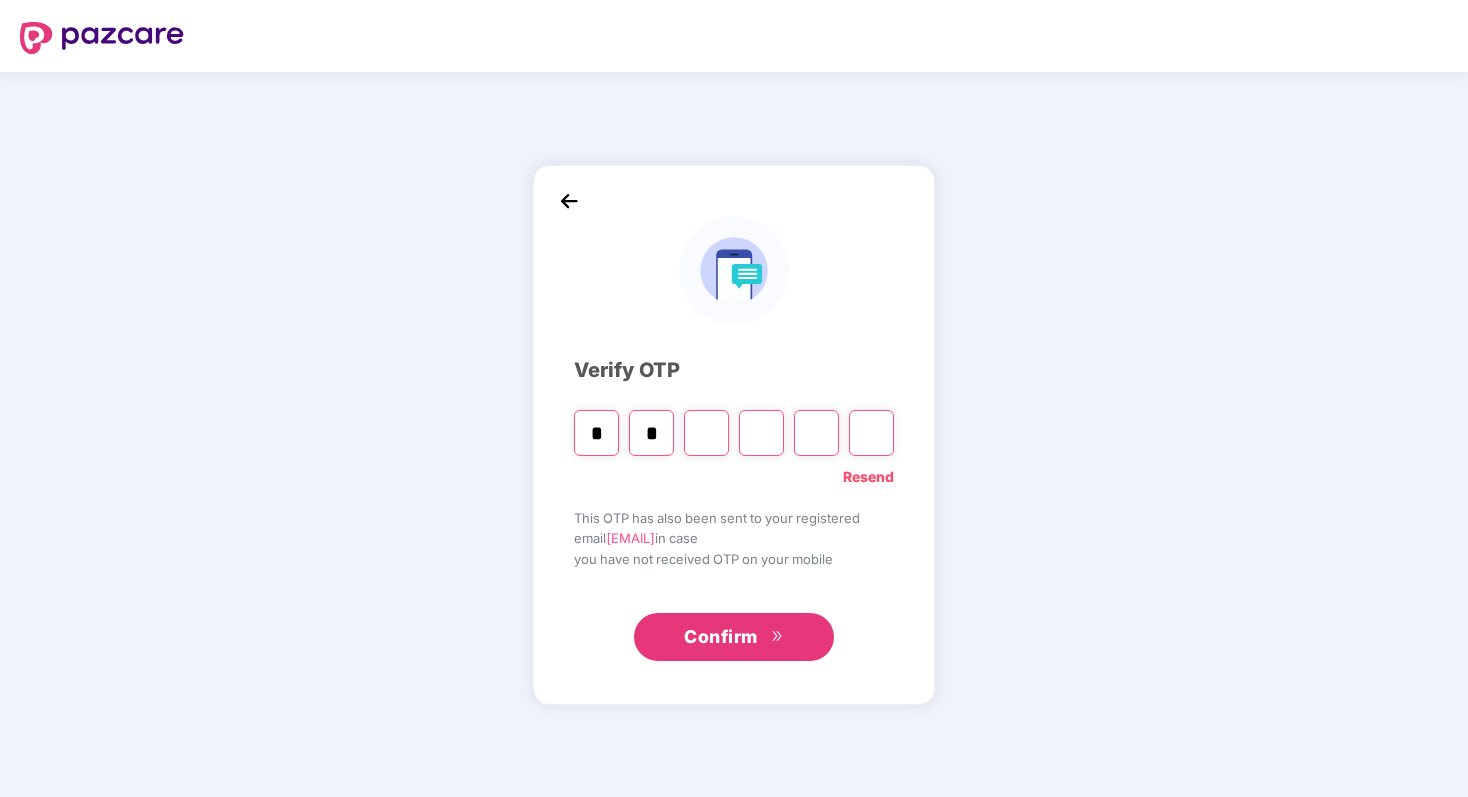type 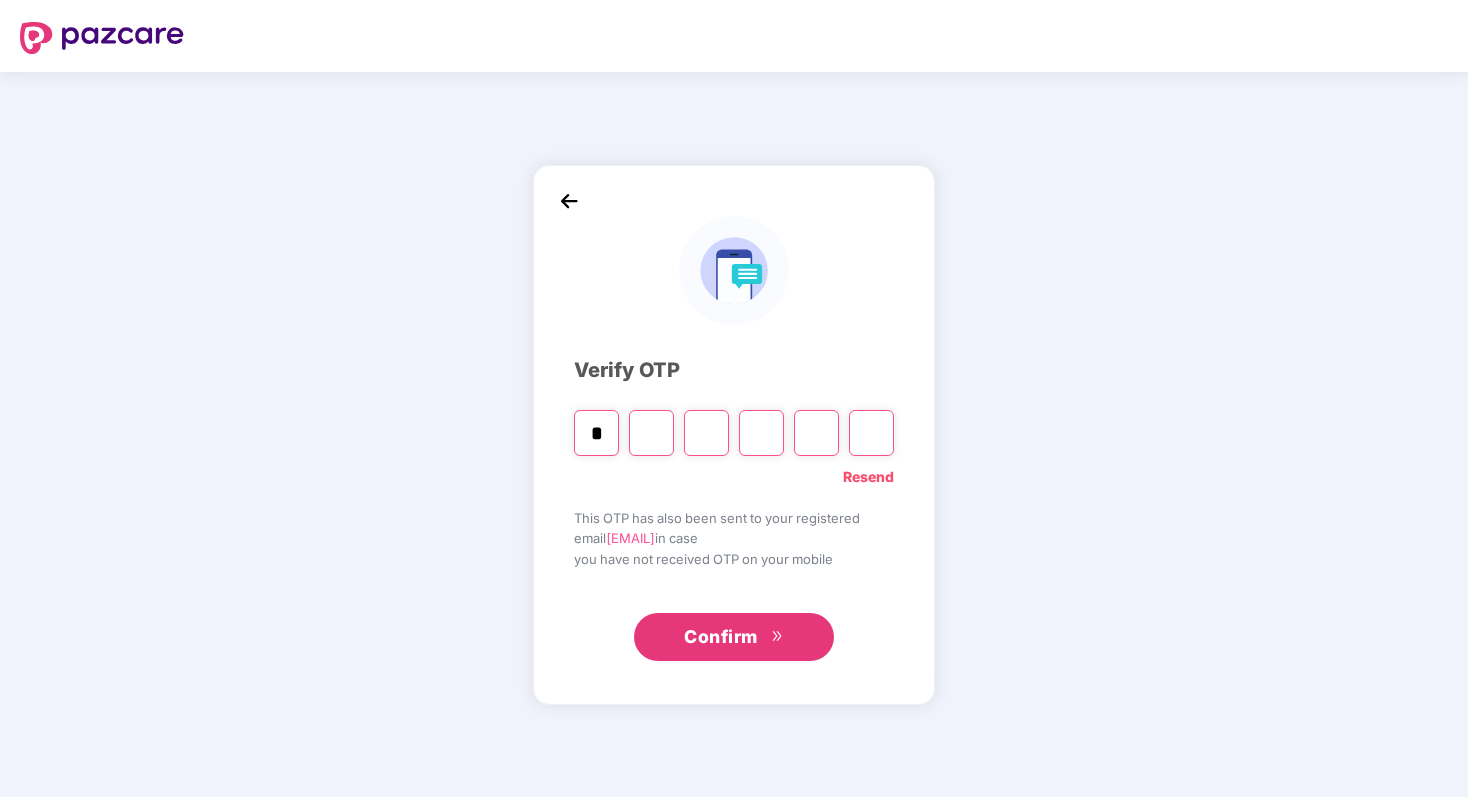 type on "*" 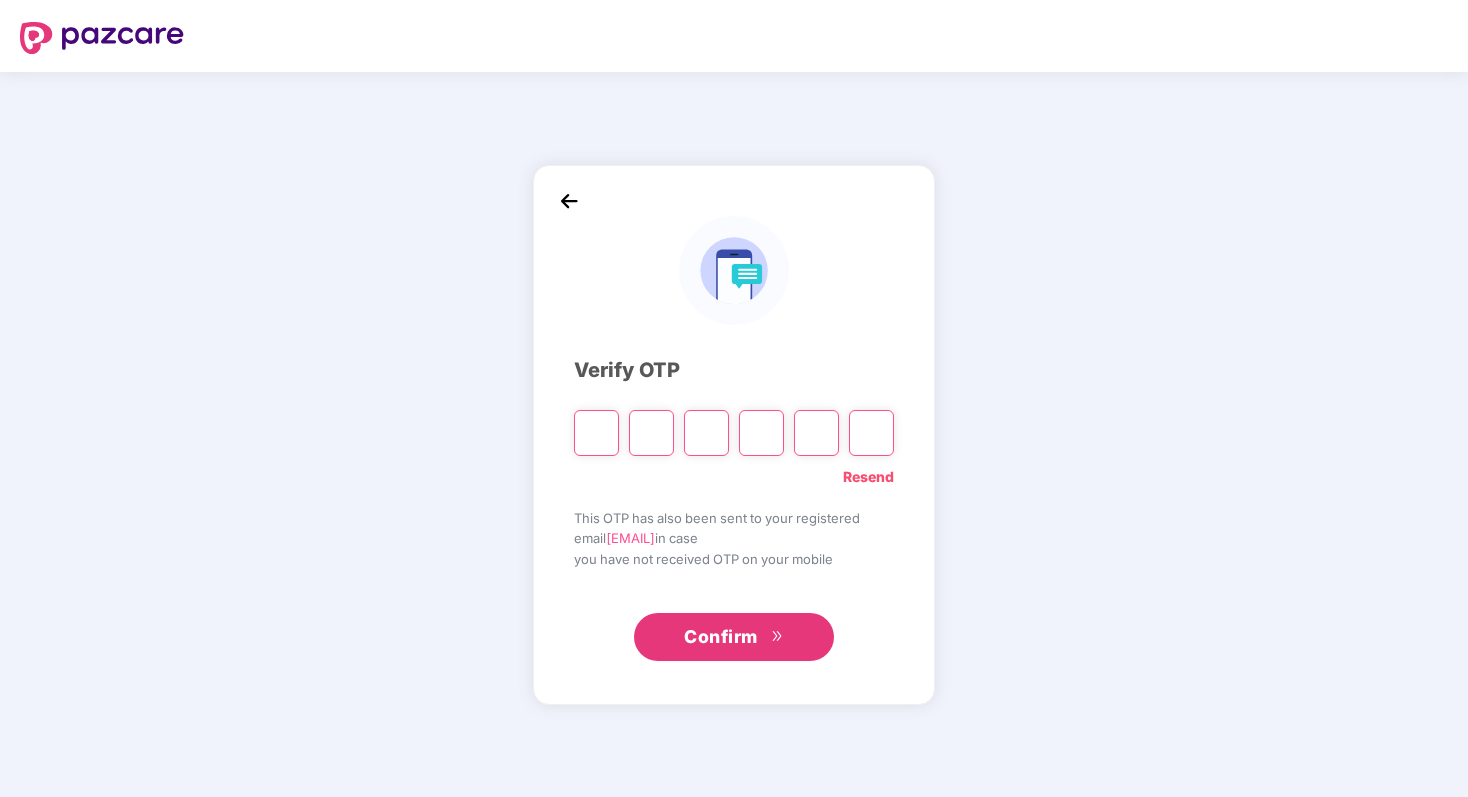 type on "*" 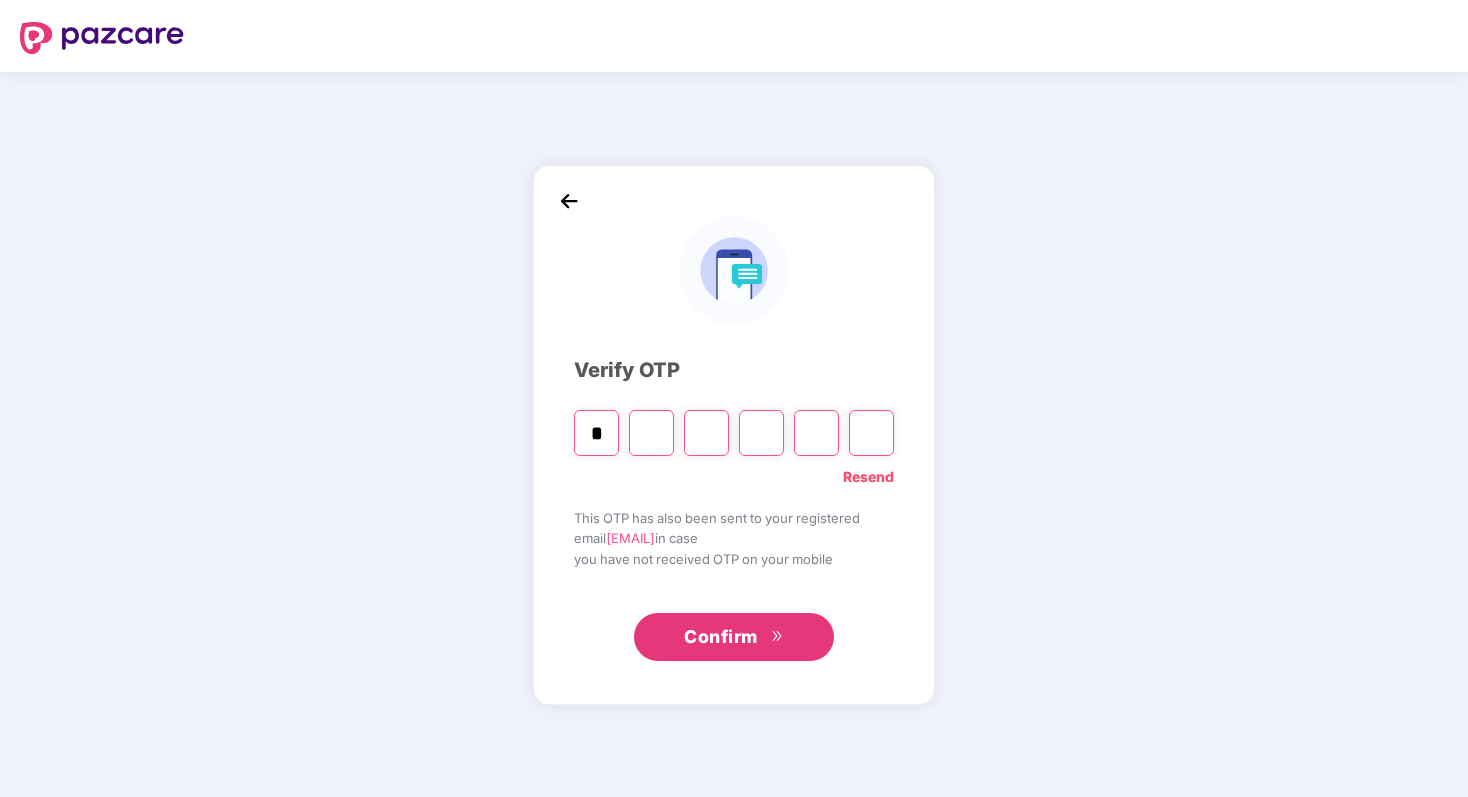 type on "*" 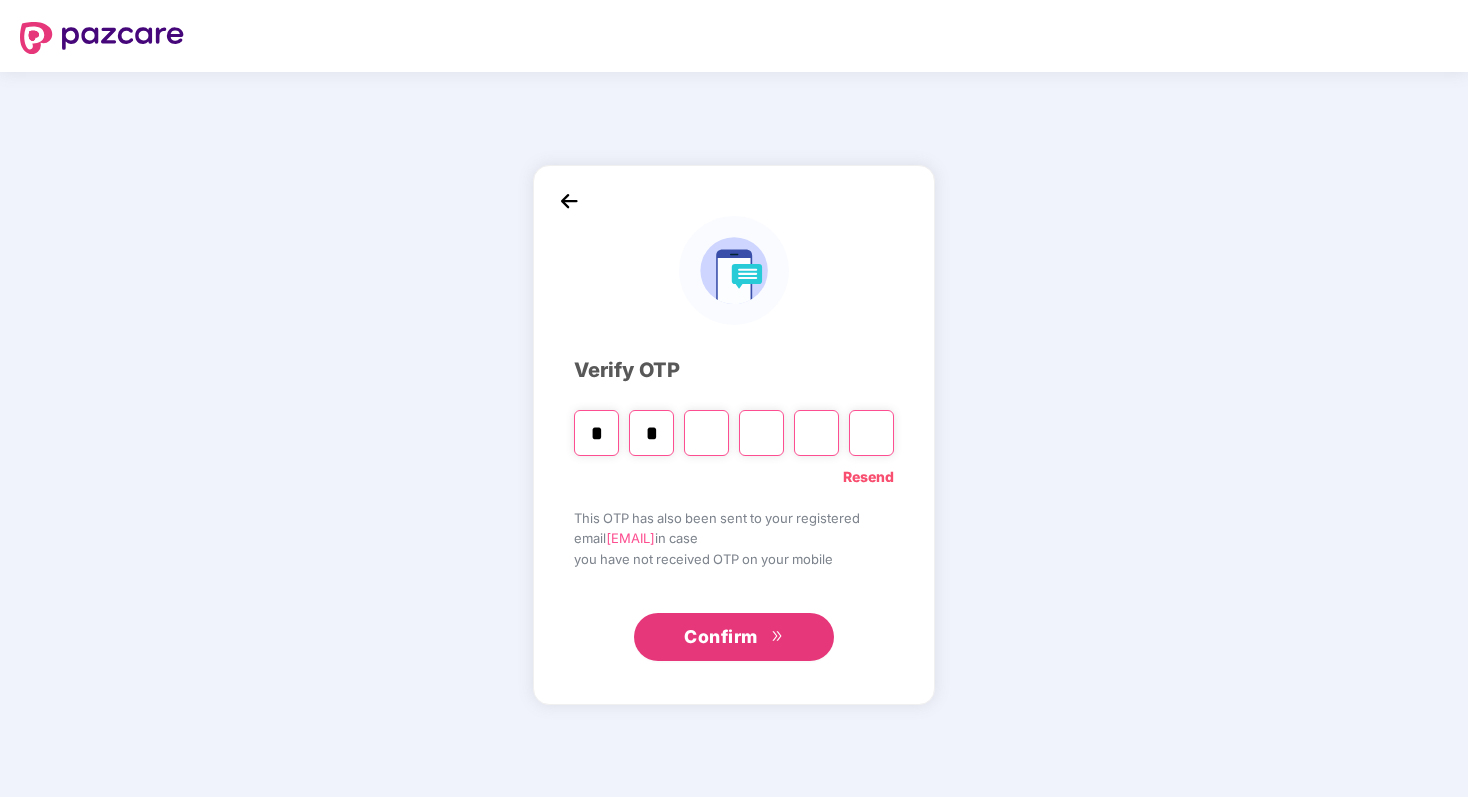 type on "*" 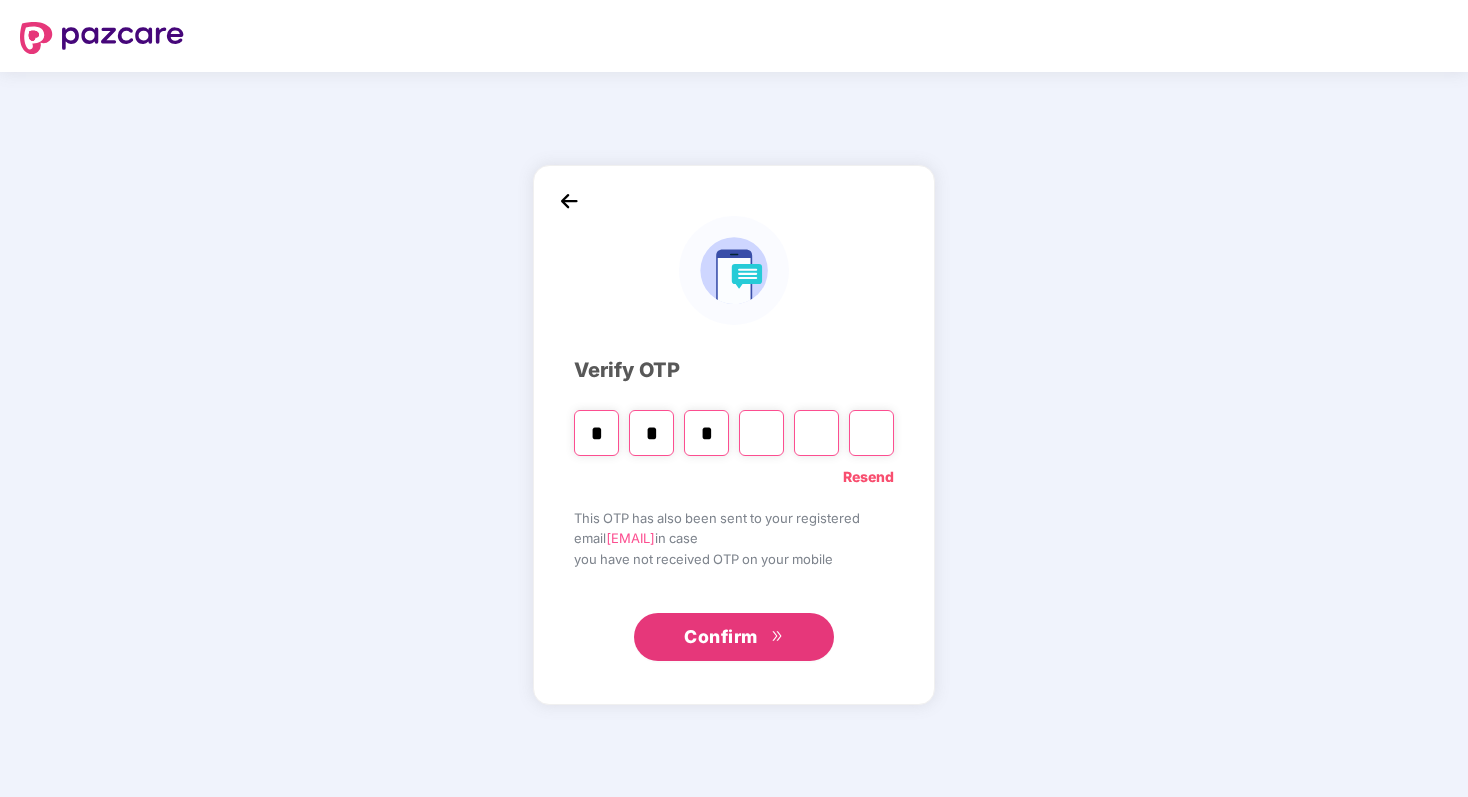 type on "*" 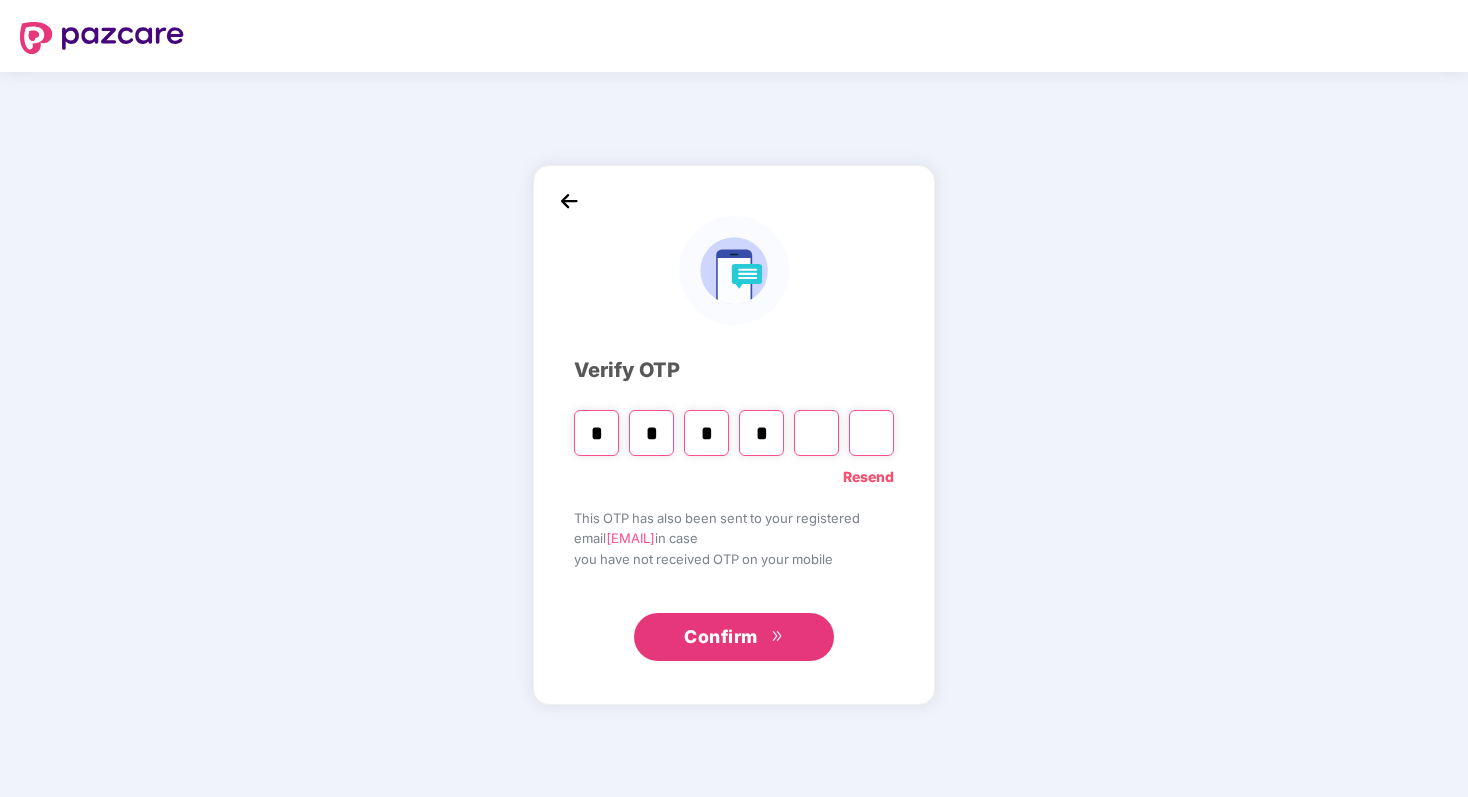 type on "*" 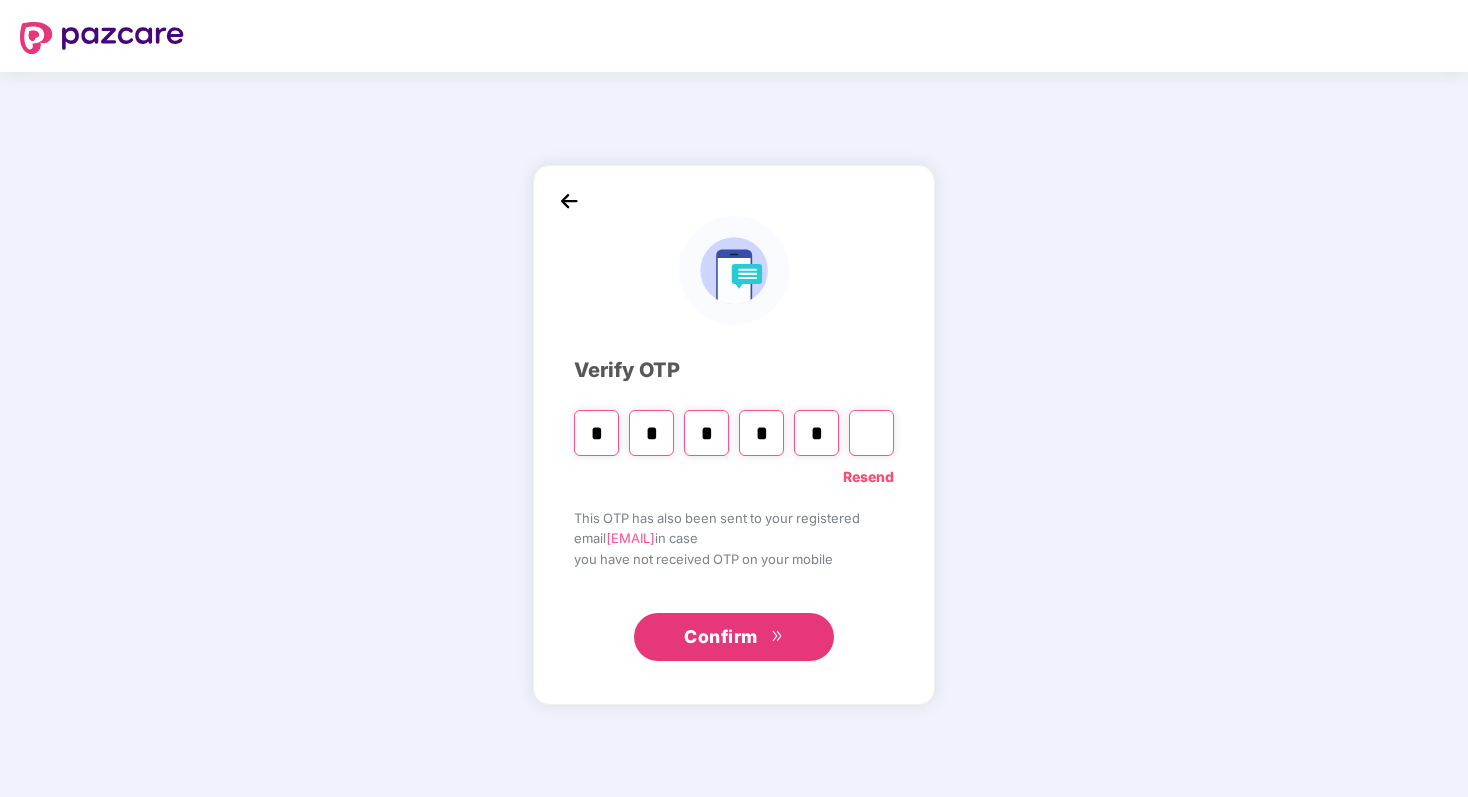 type on "*" 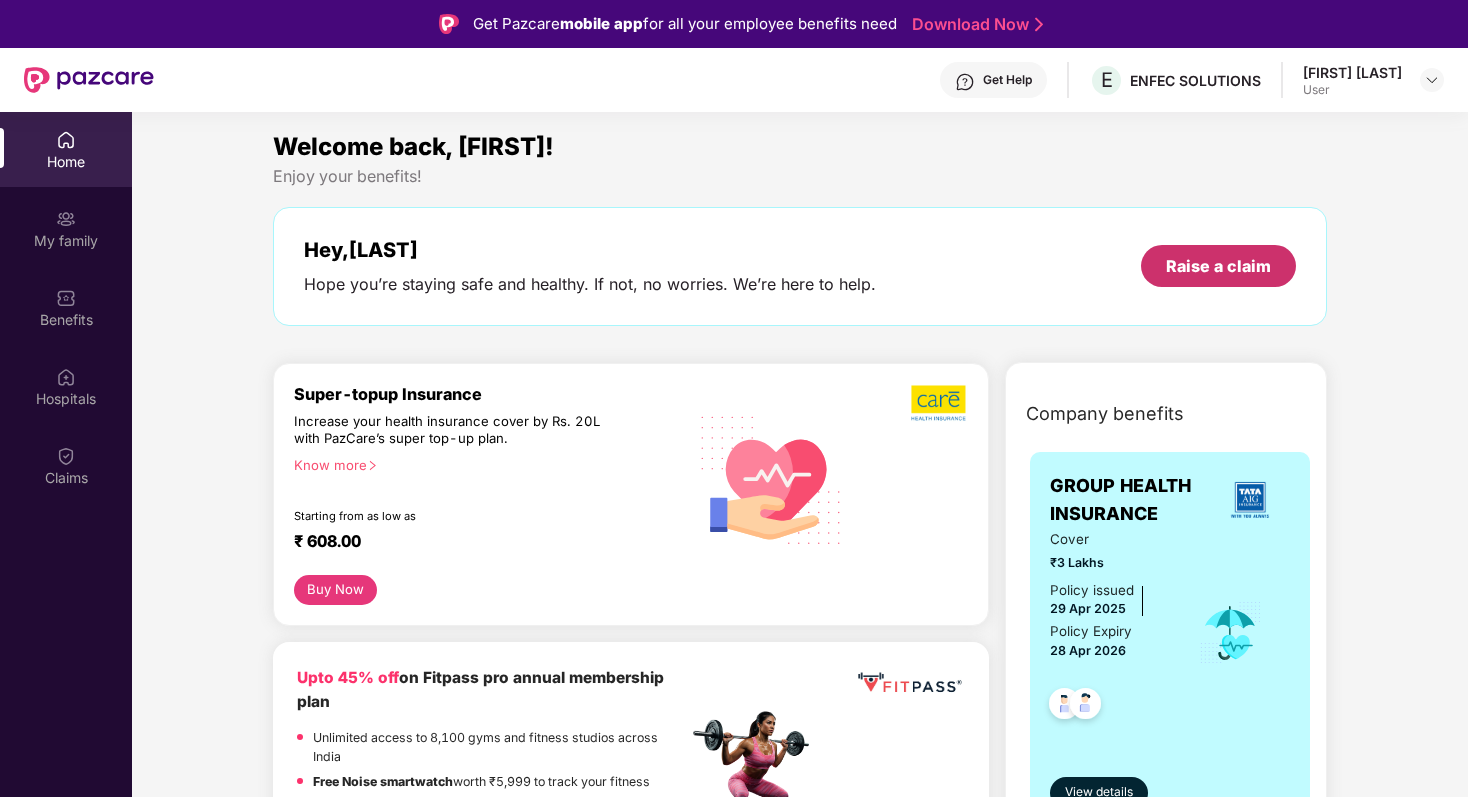 click on "Raise a claim" at bounding box center [1218, 266] 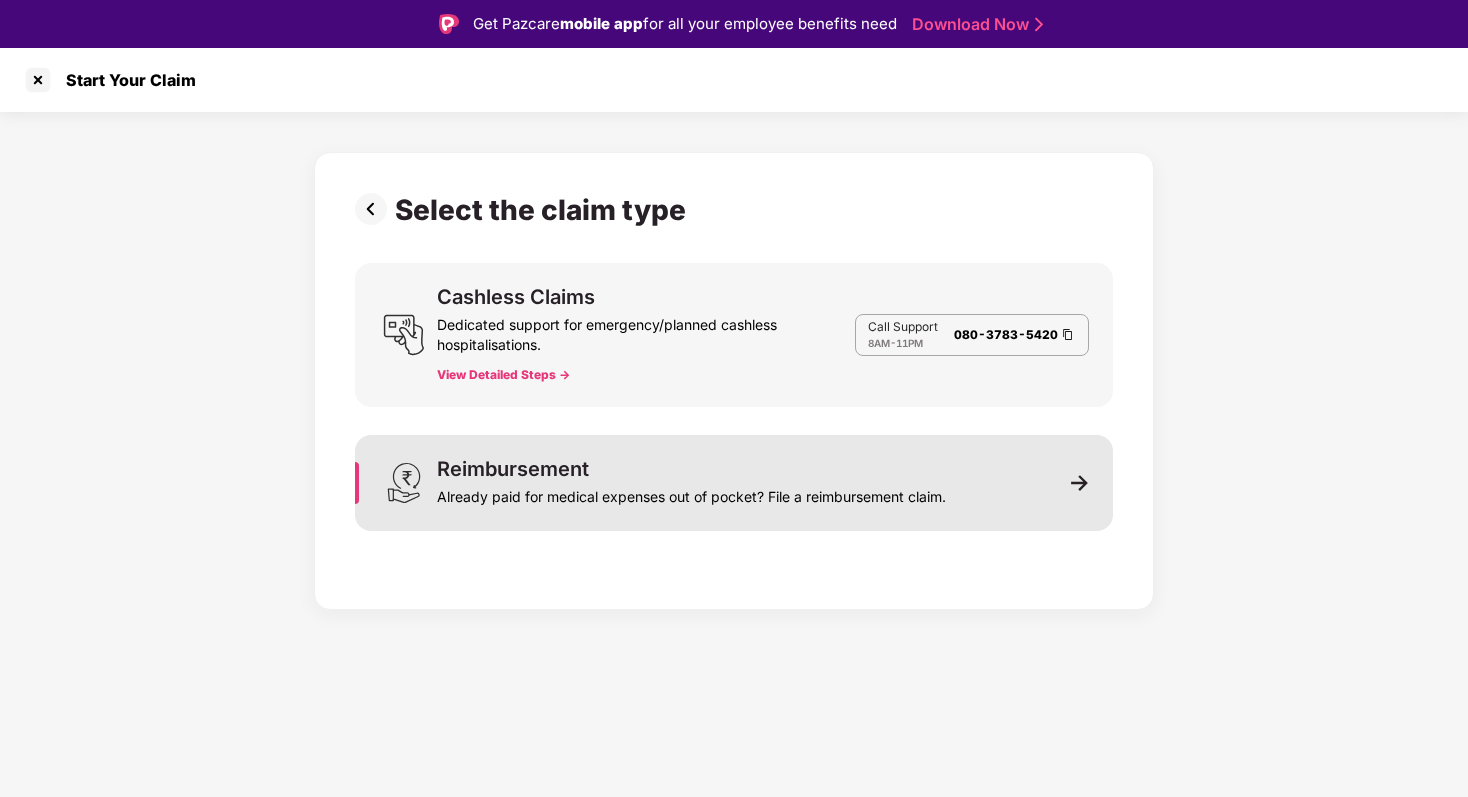 click on "Reimbursement Already paid for medical expenses out of pocket? File a reimbursement claim." at bounding box center [734, 483] 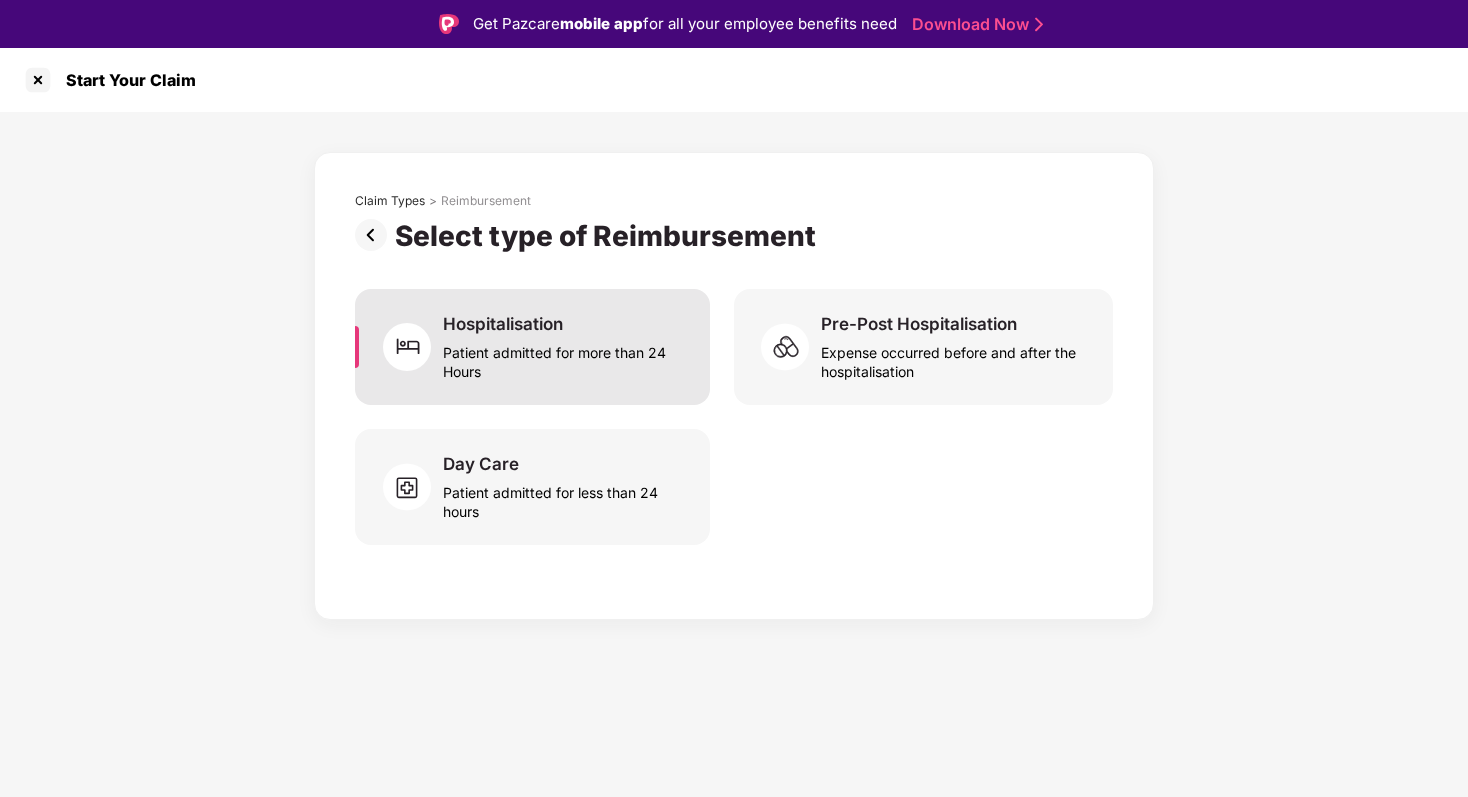 click on "Patient admitted for more than 24 Hours" at bounding box center (564, 358) 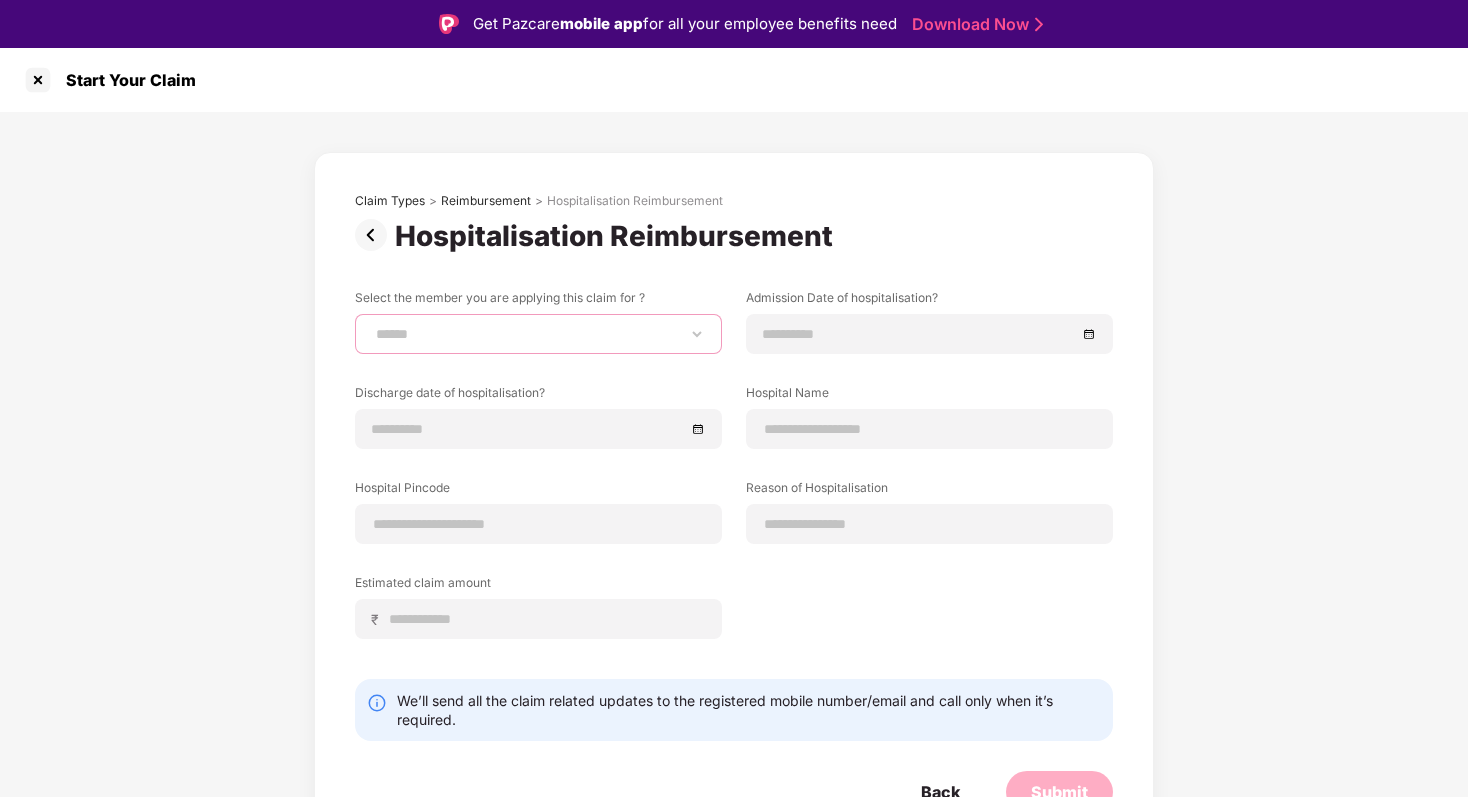 click on "**********" at bounding box center (538, 334) 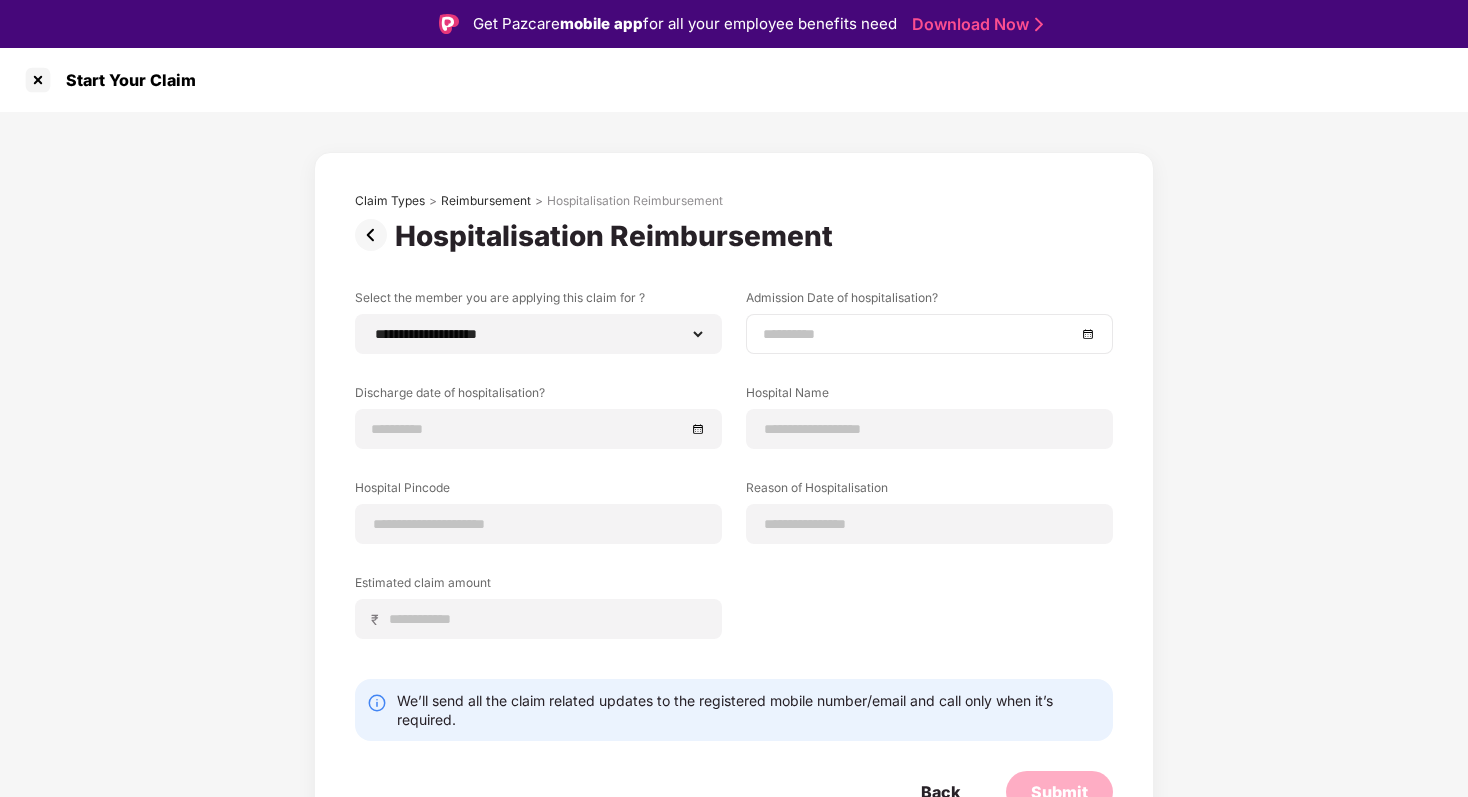 click at bounding box center (929, 334) 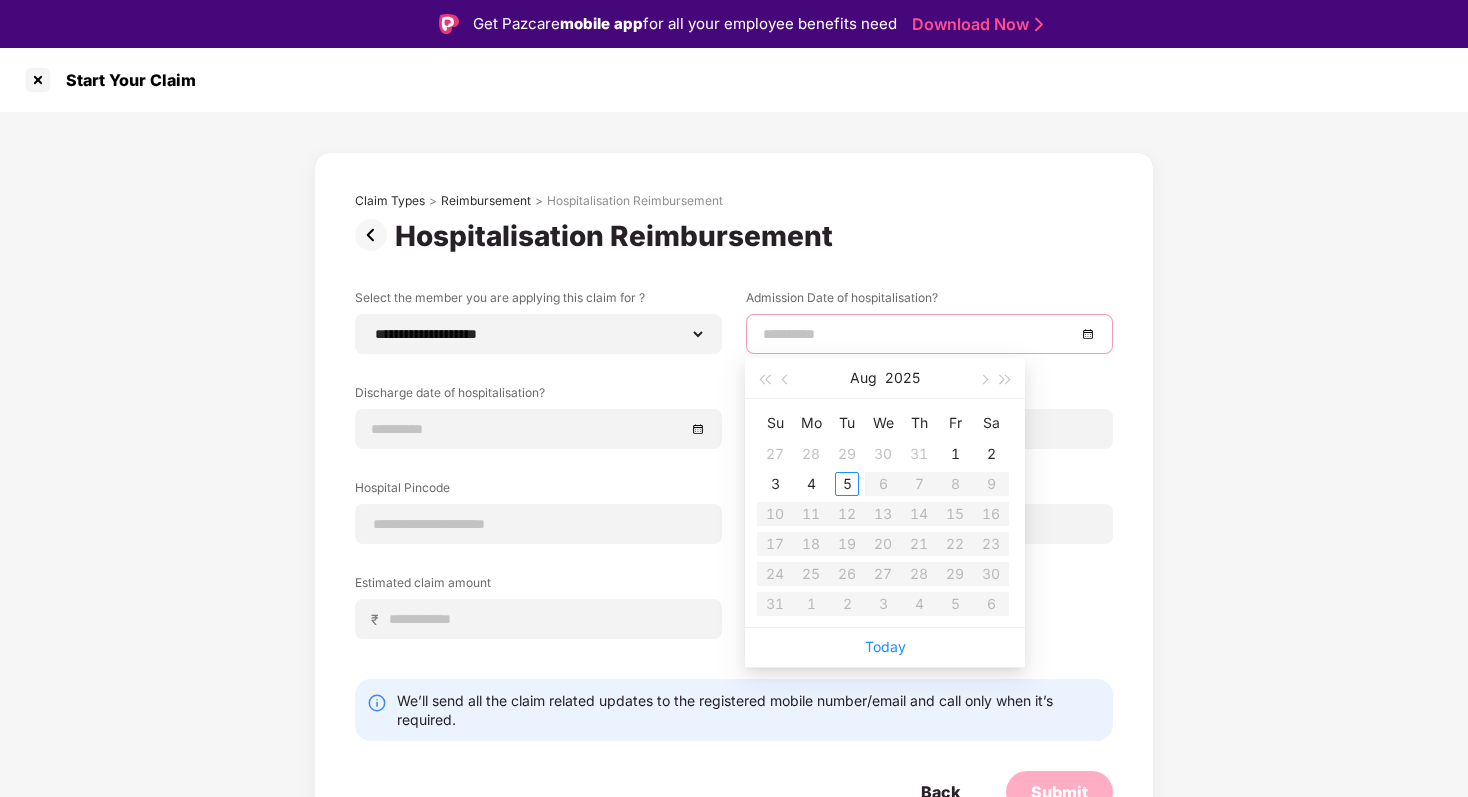 click at bounding box center [919, 334] 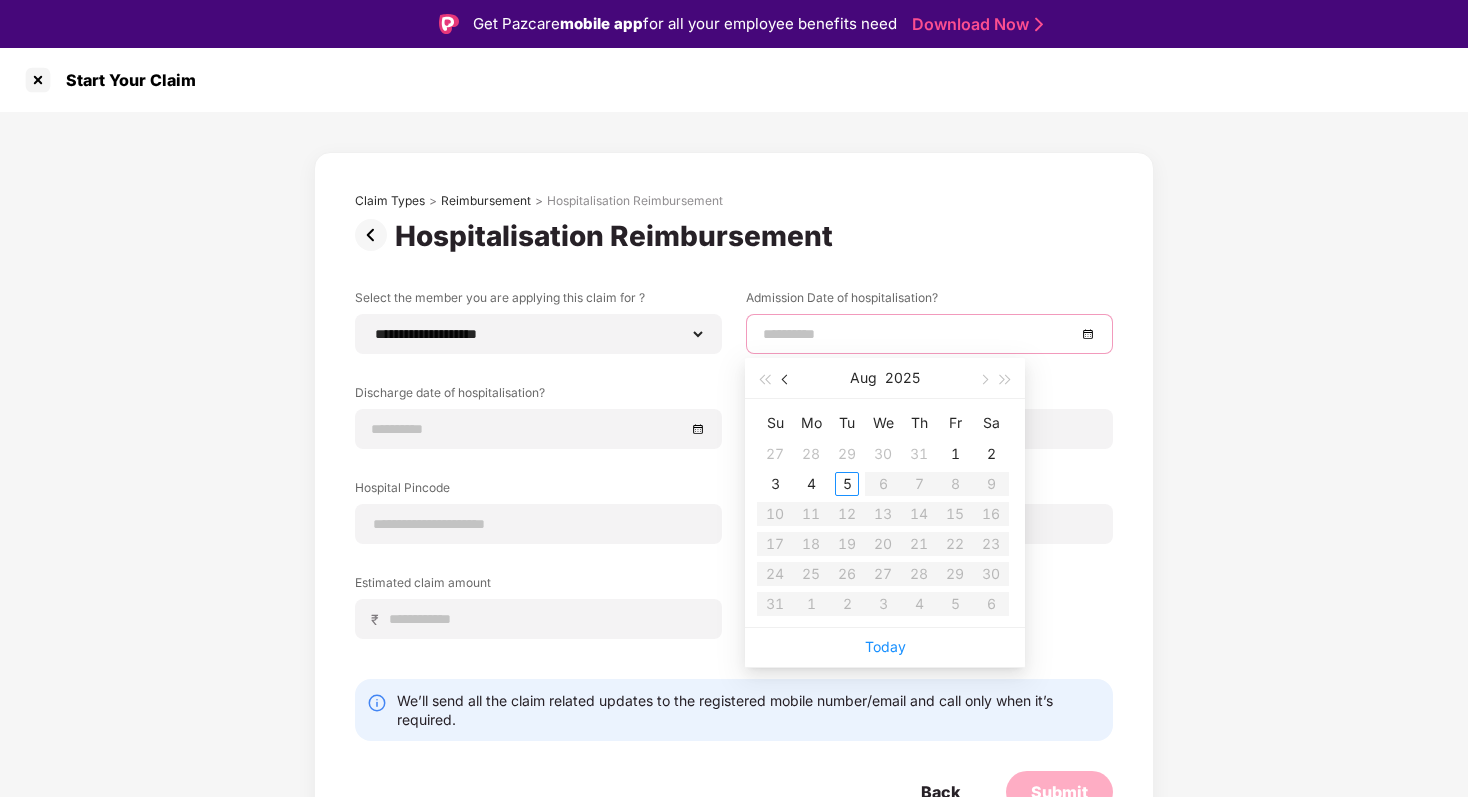 click at bounding box center [787, 380] 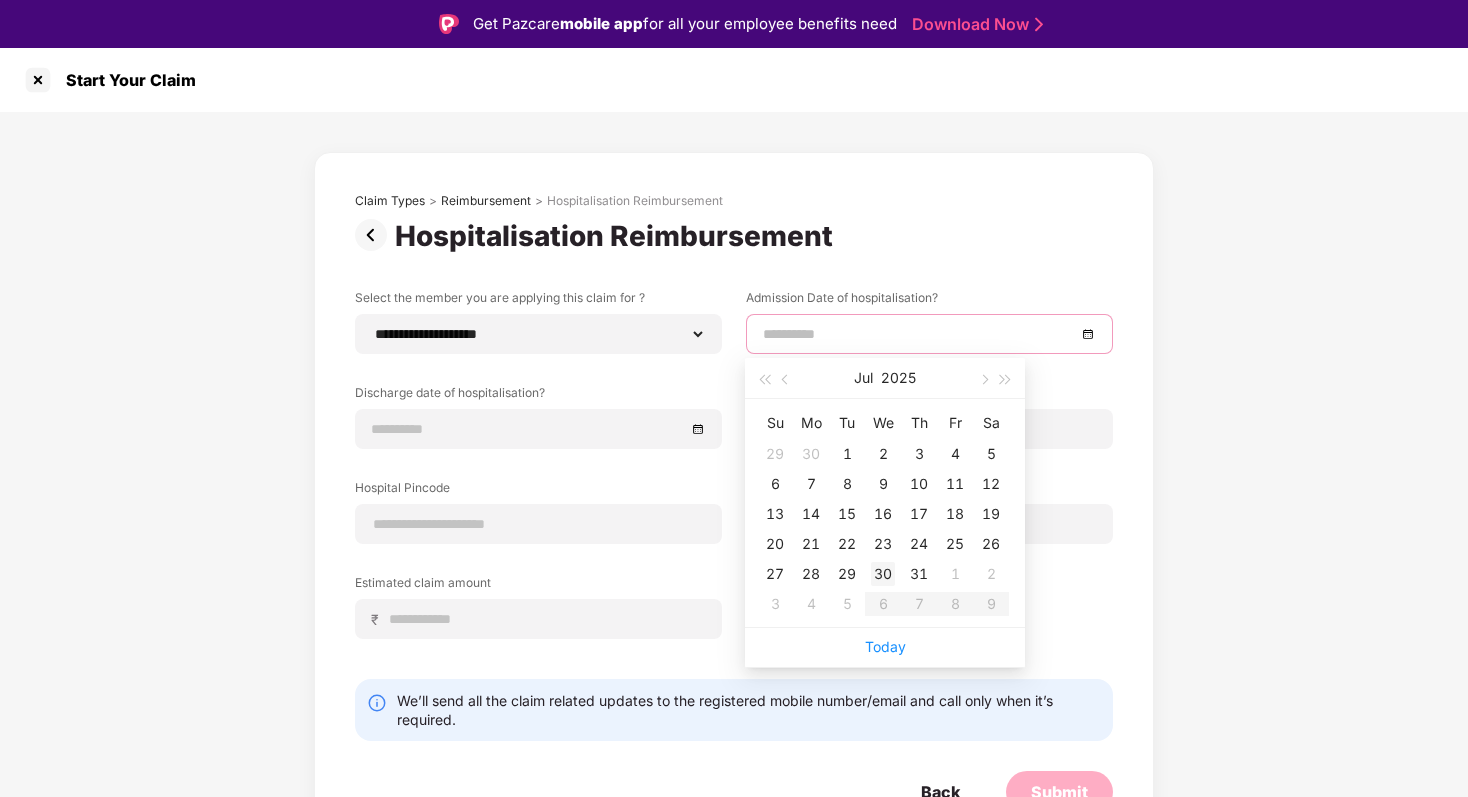 type on "**********" 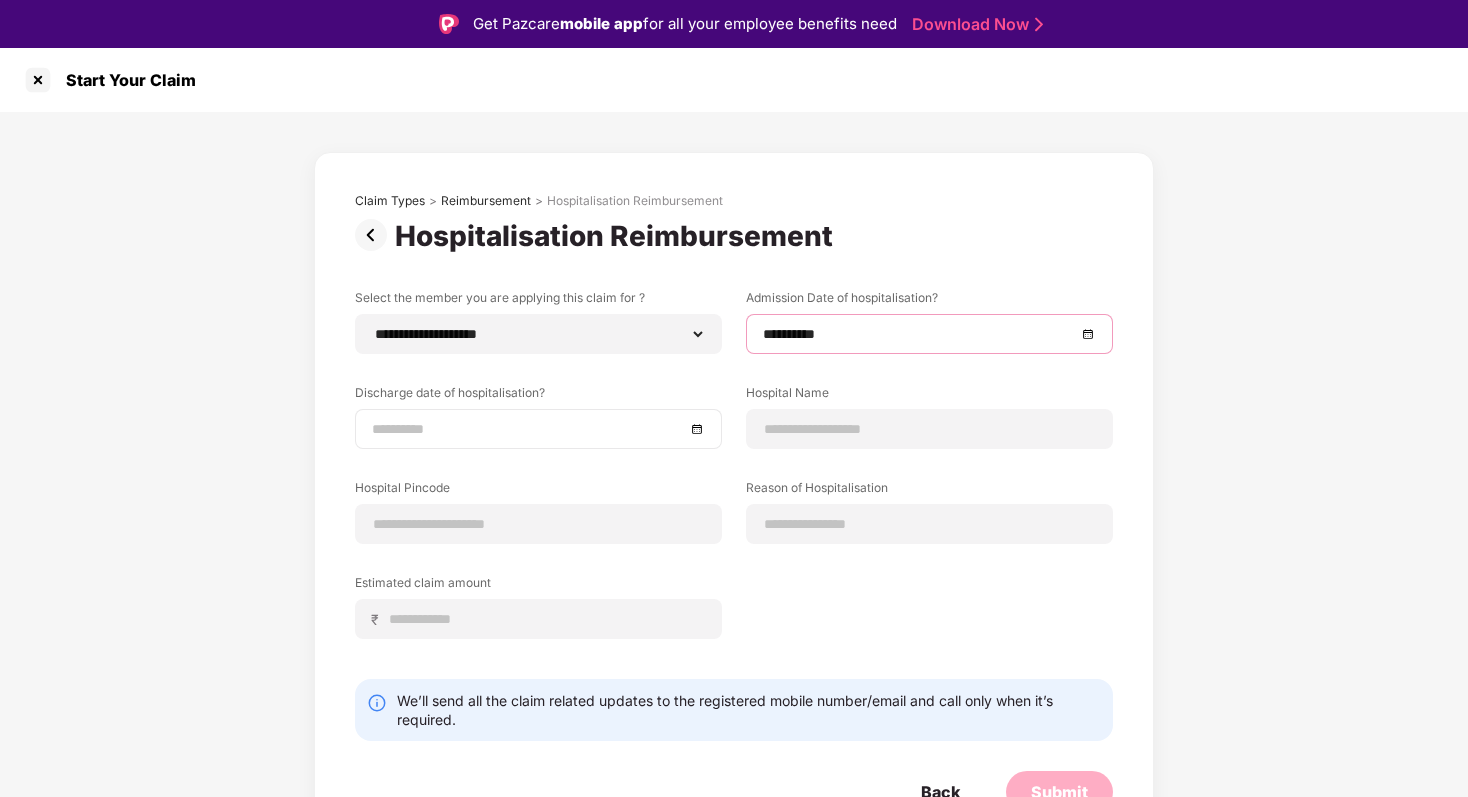 click at bounding box center [528, 429] 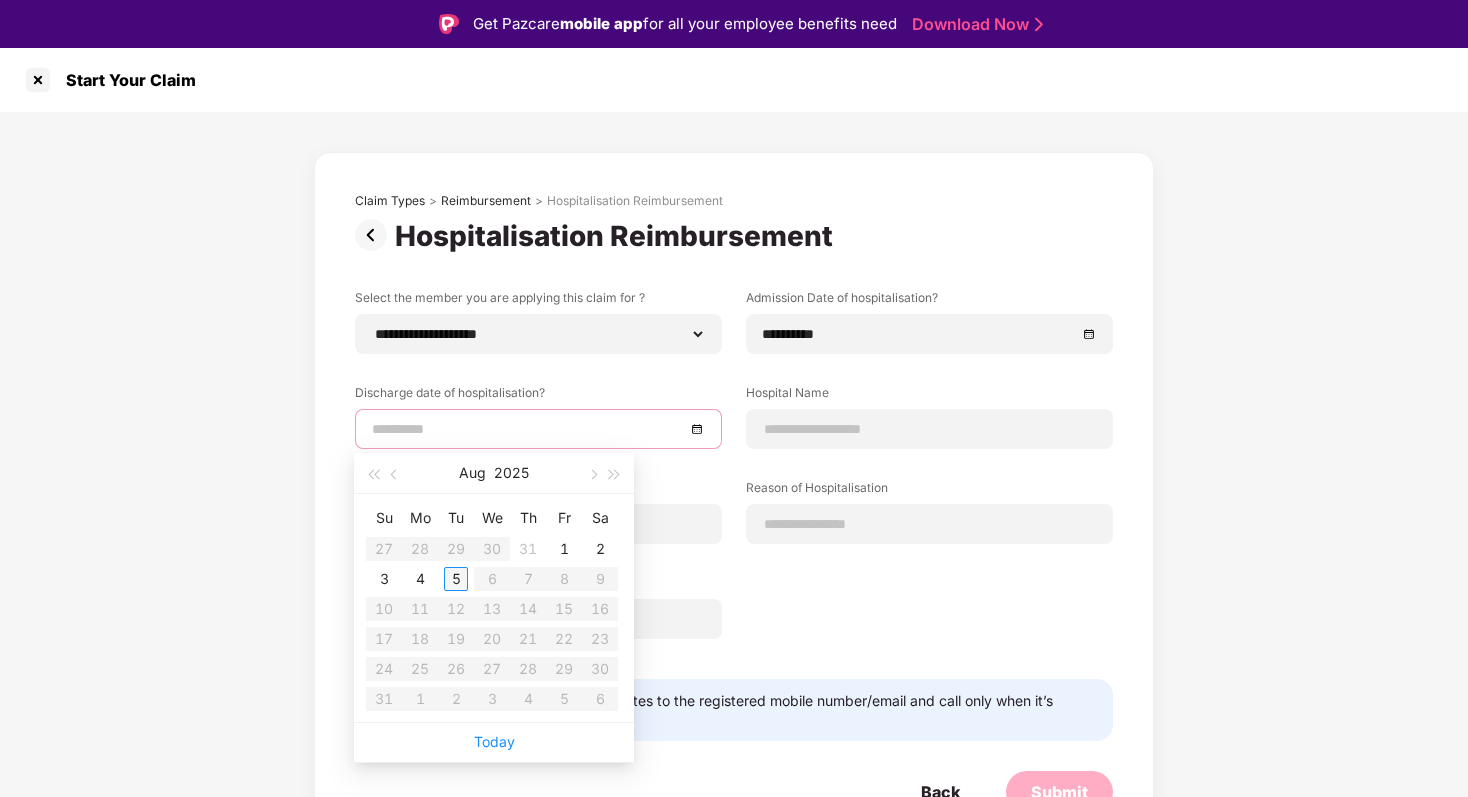 type on "**********" 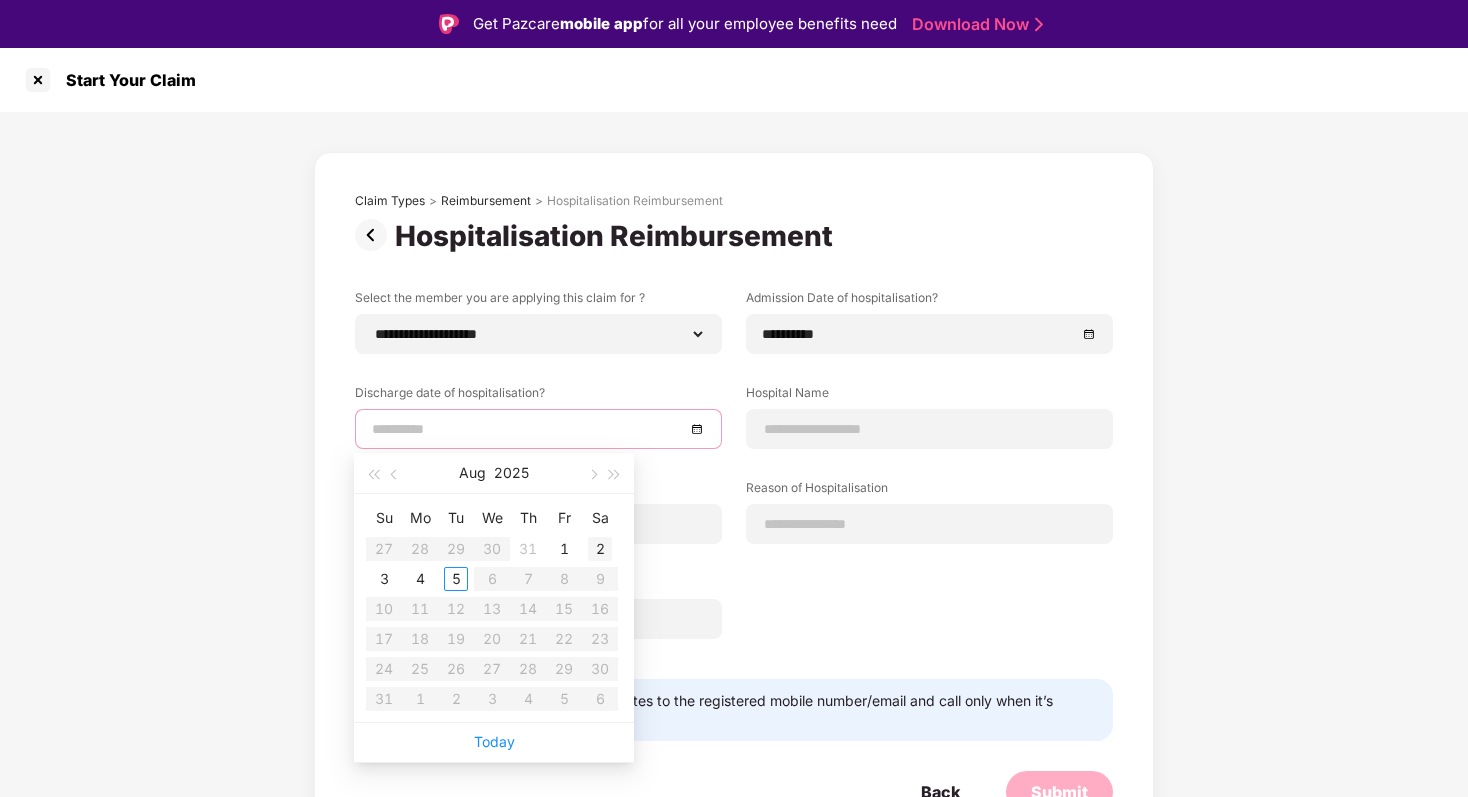 type on "**********" 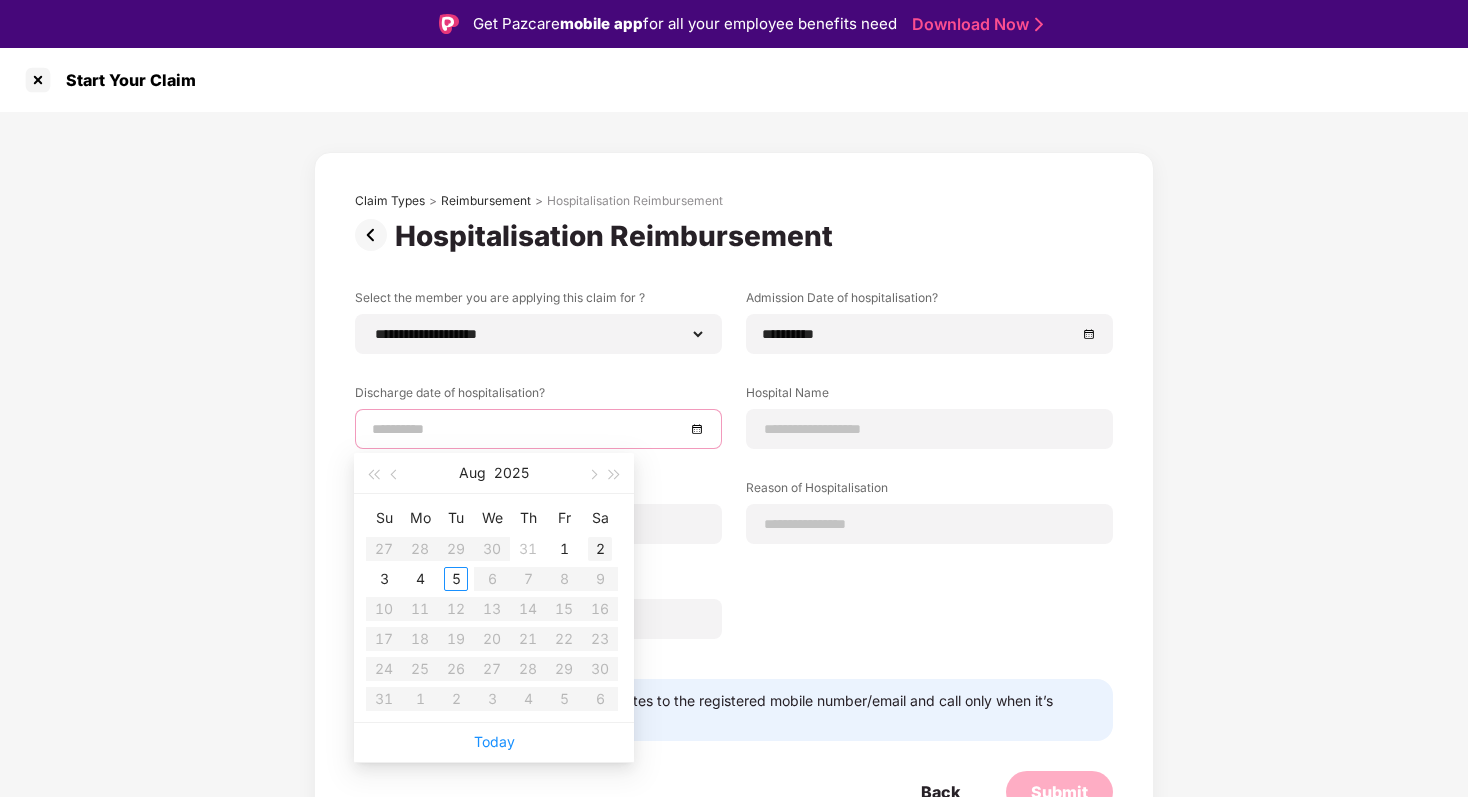 click on "2" at bounding box center [600, 549] 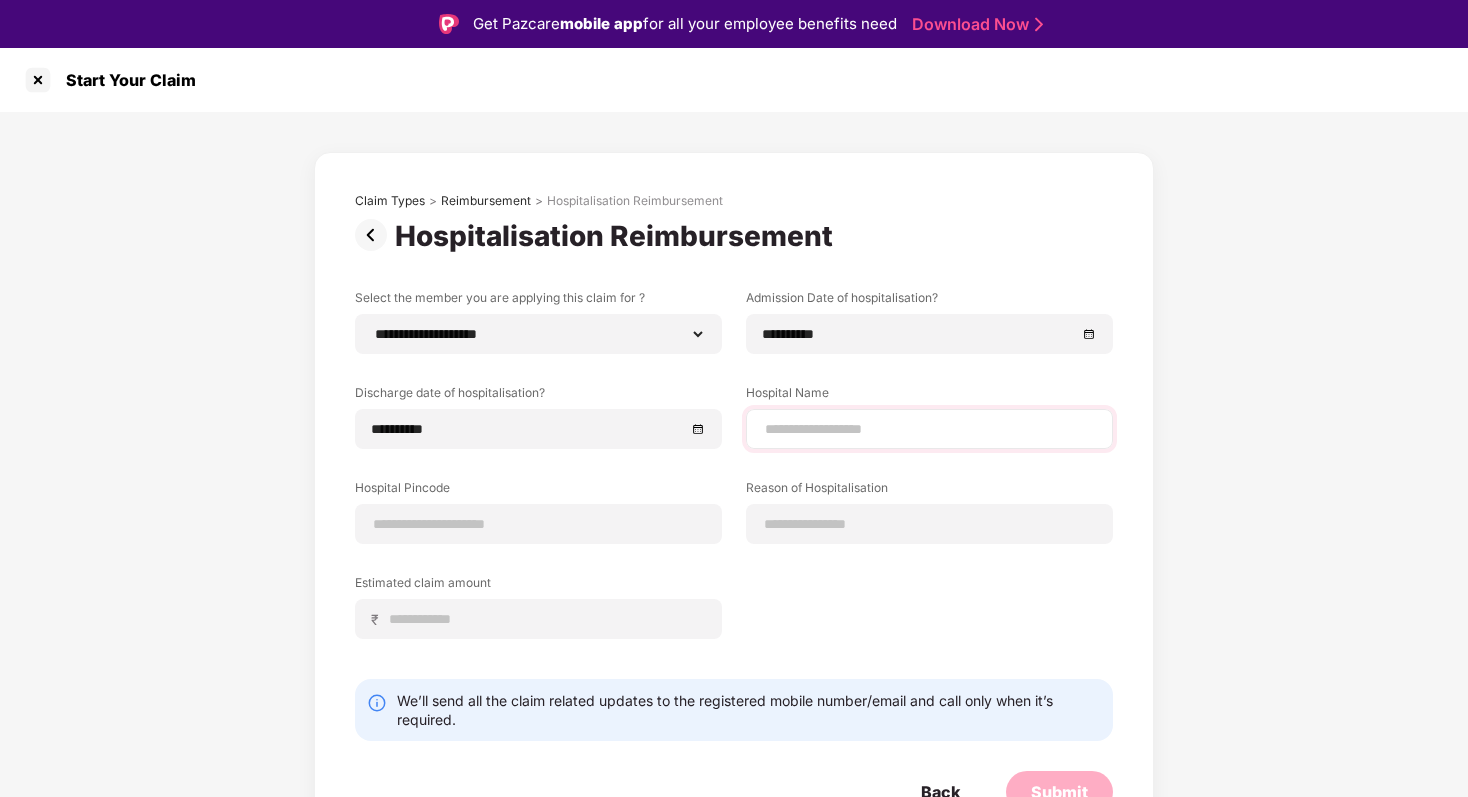 click at bounding box center [929, 429] 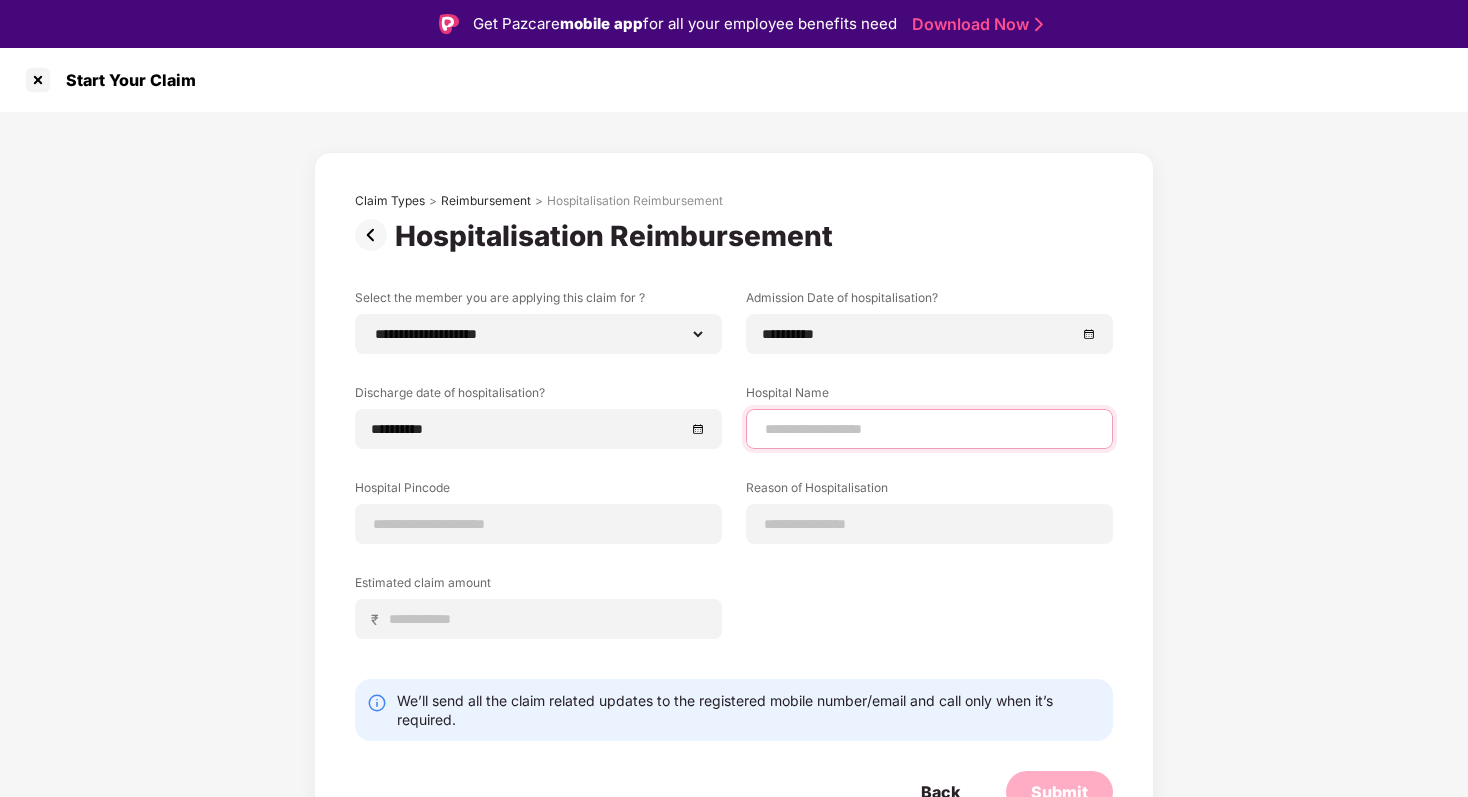 click at bounding box center [929, 429] 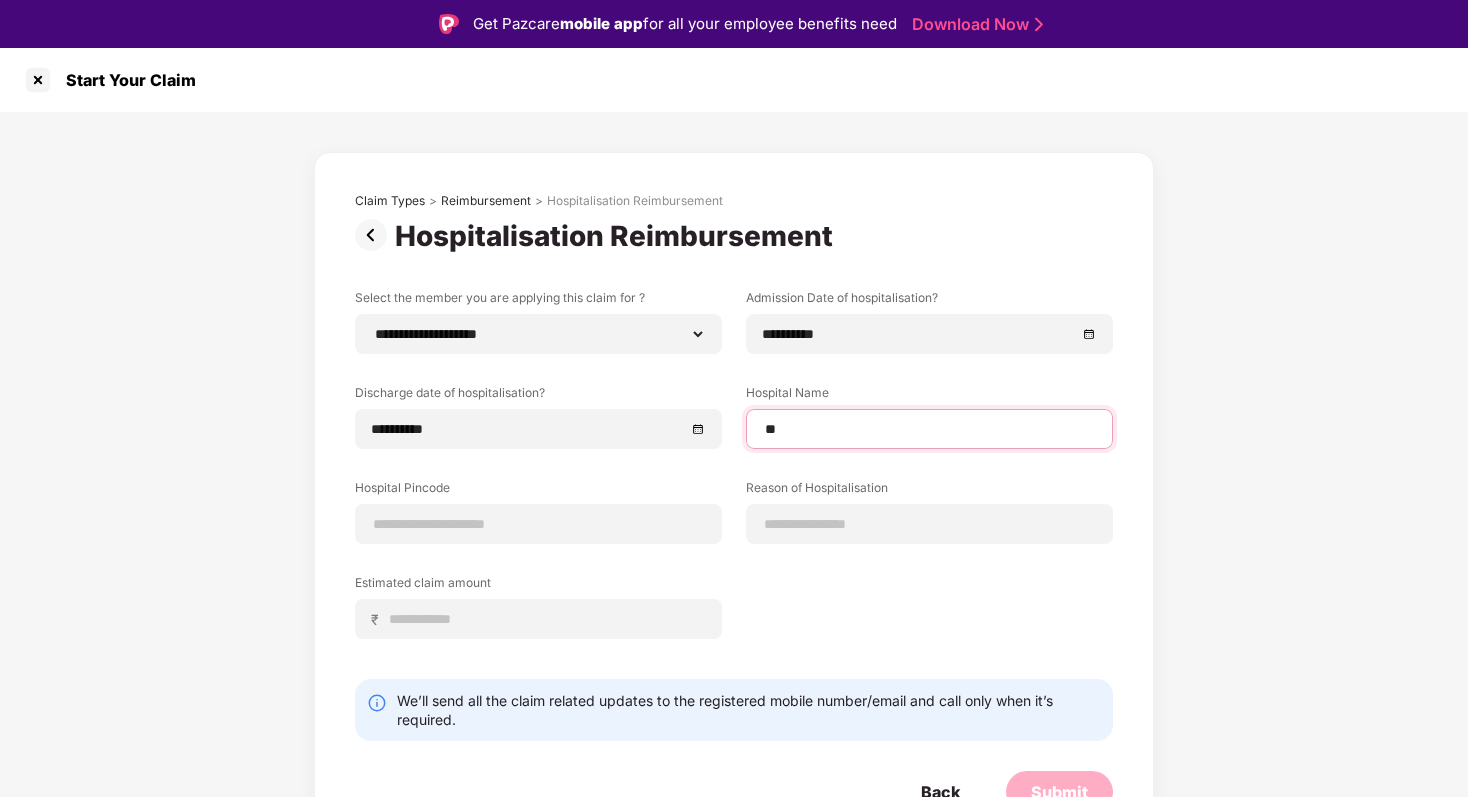 type on "*" 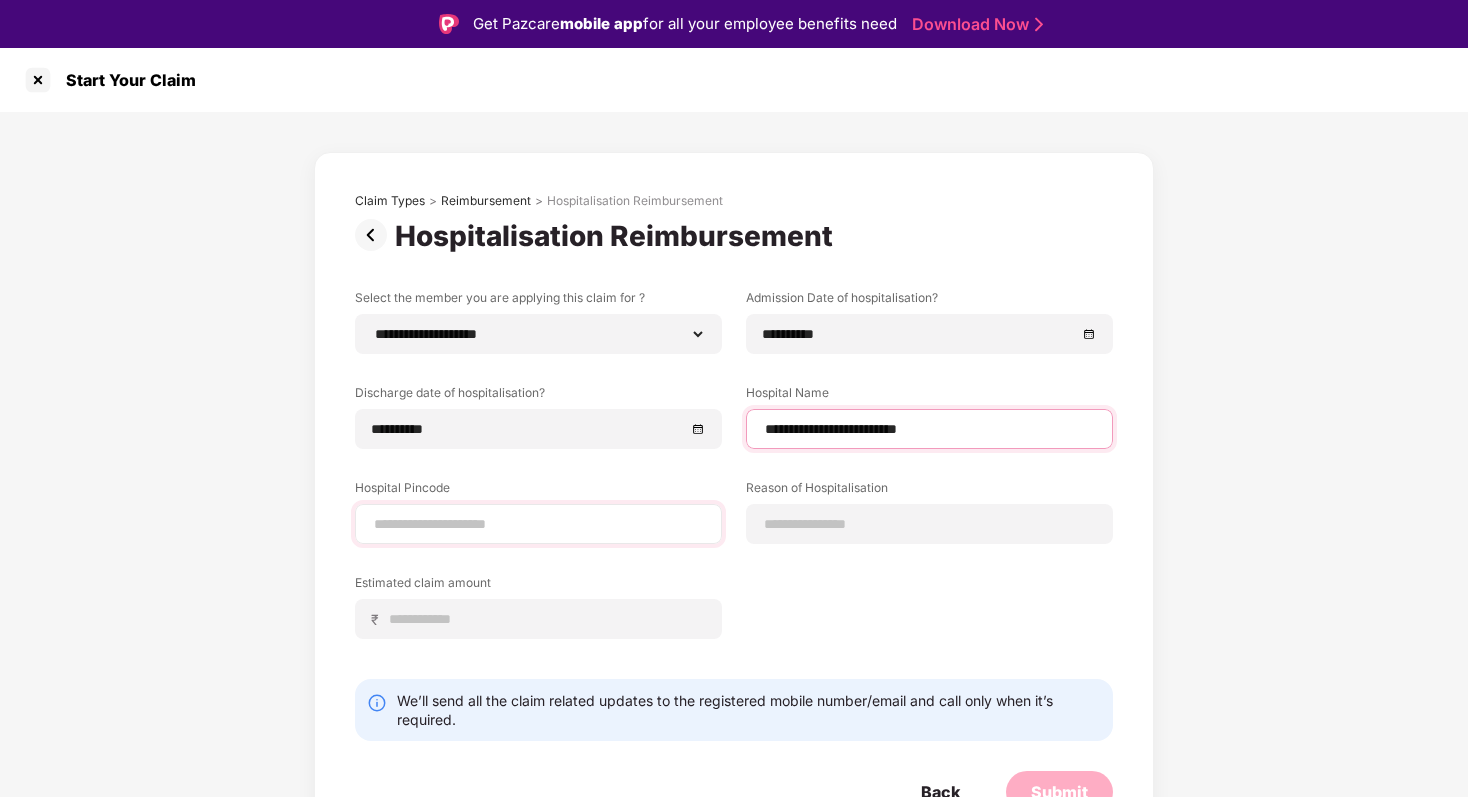 type on "**********" 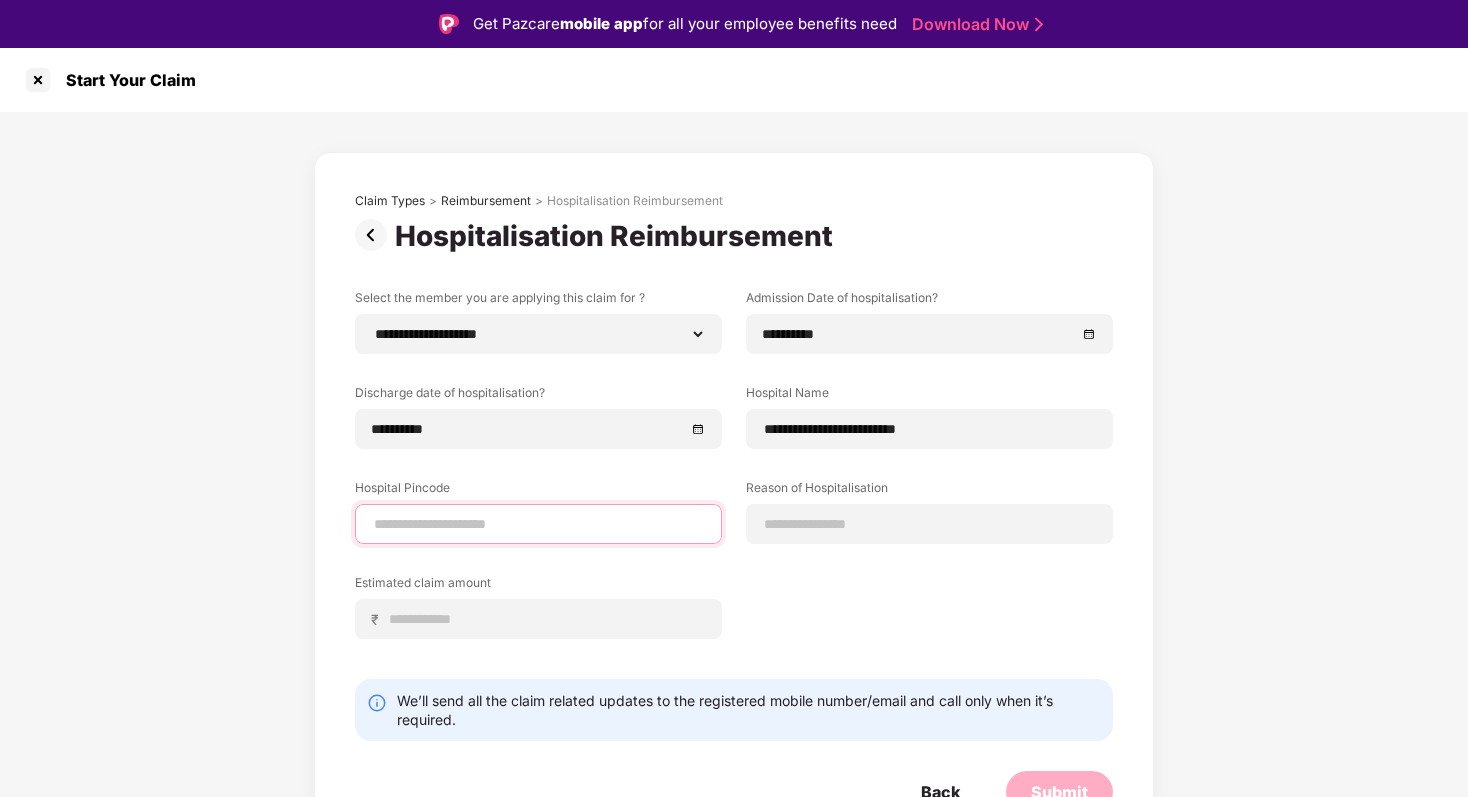 click at bounding box center (538, 524) 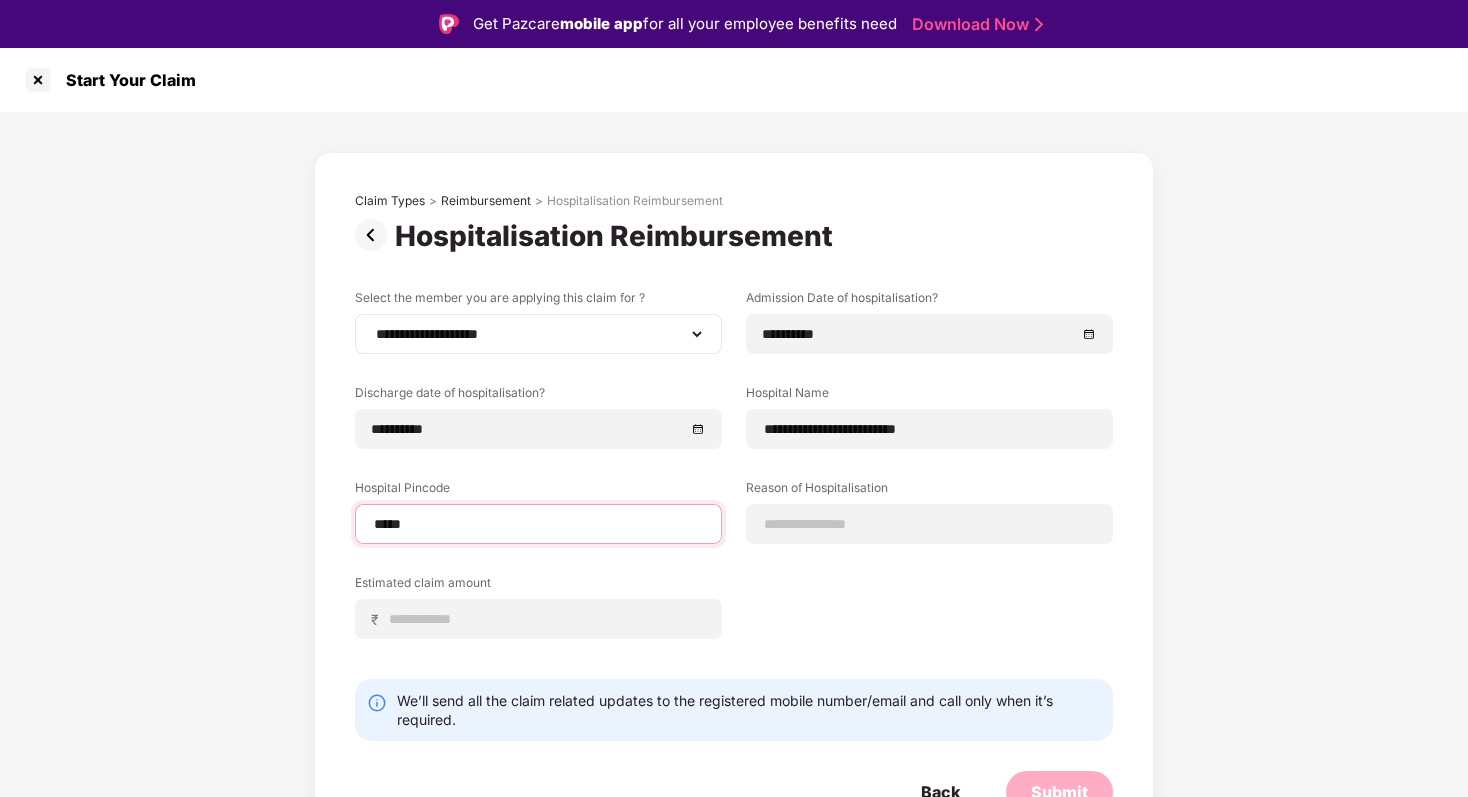 type on "******" 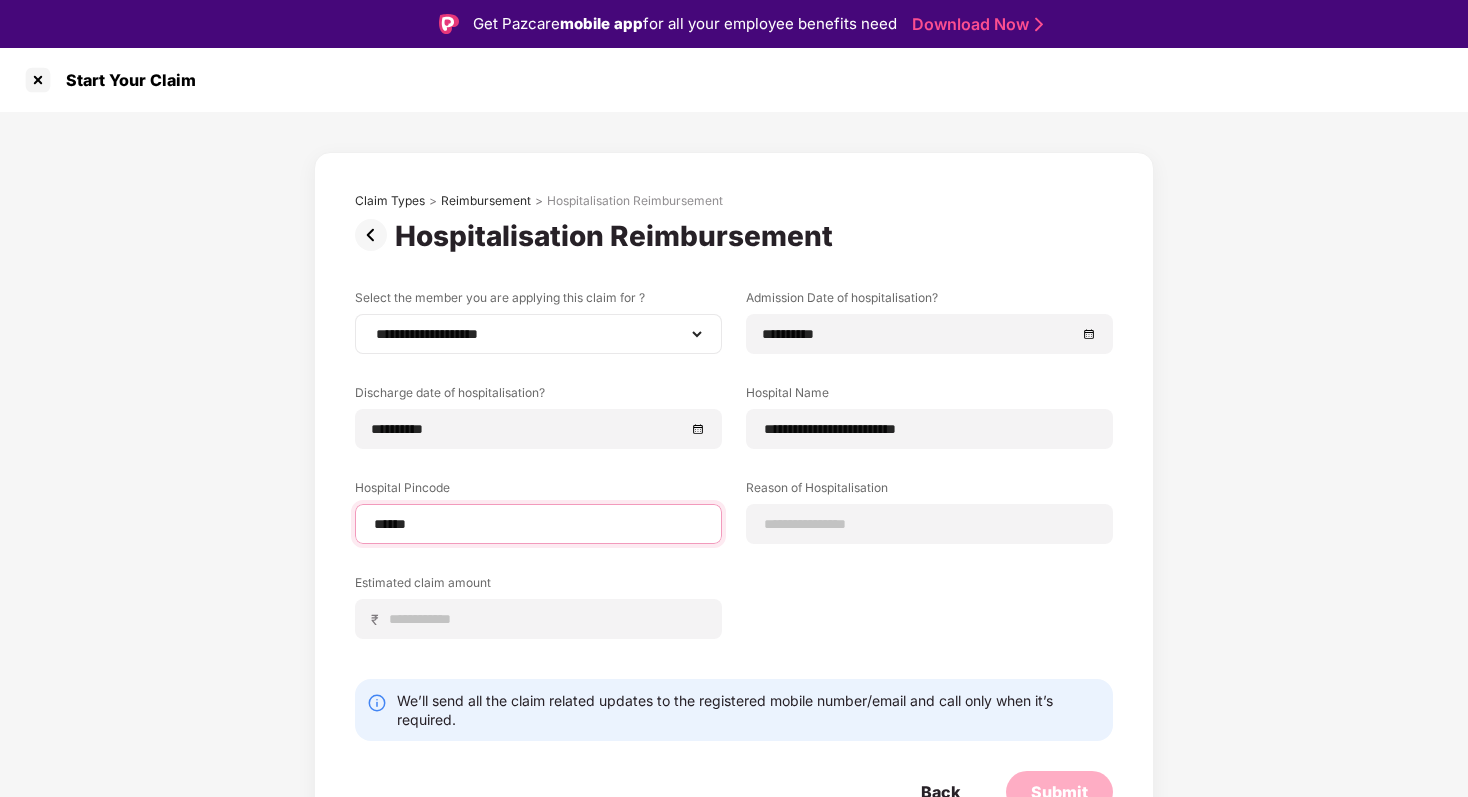 select on "*******" 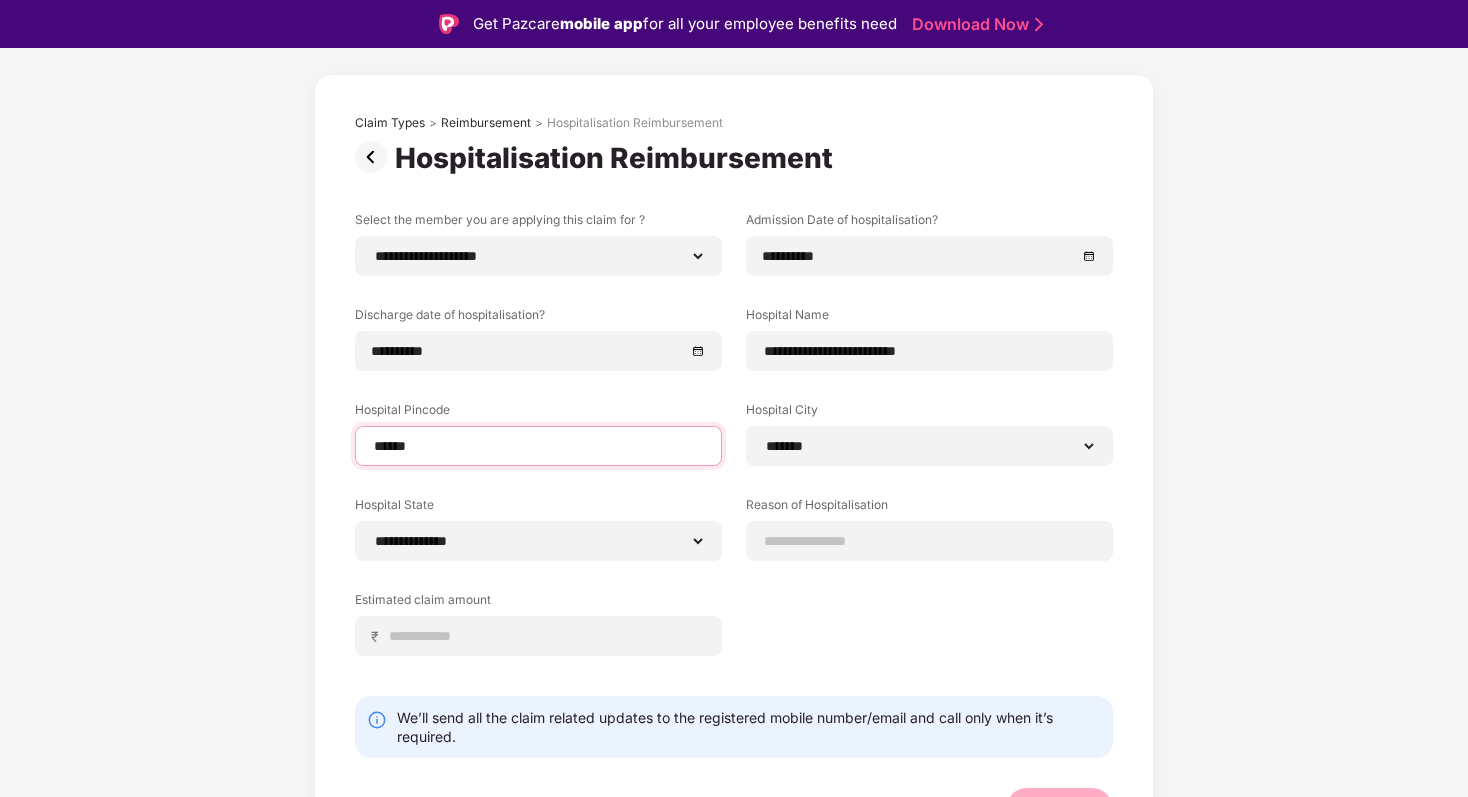 scroll, scrollTop: 114, scrollLeft: 0, axis: vertical 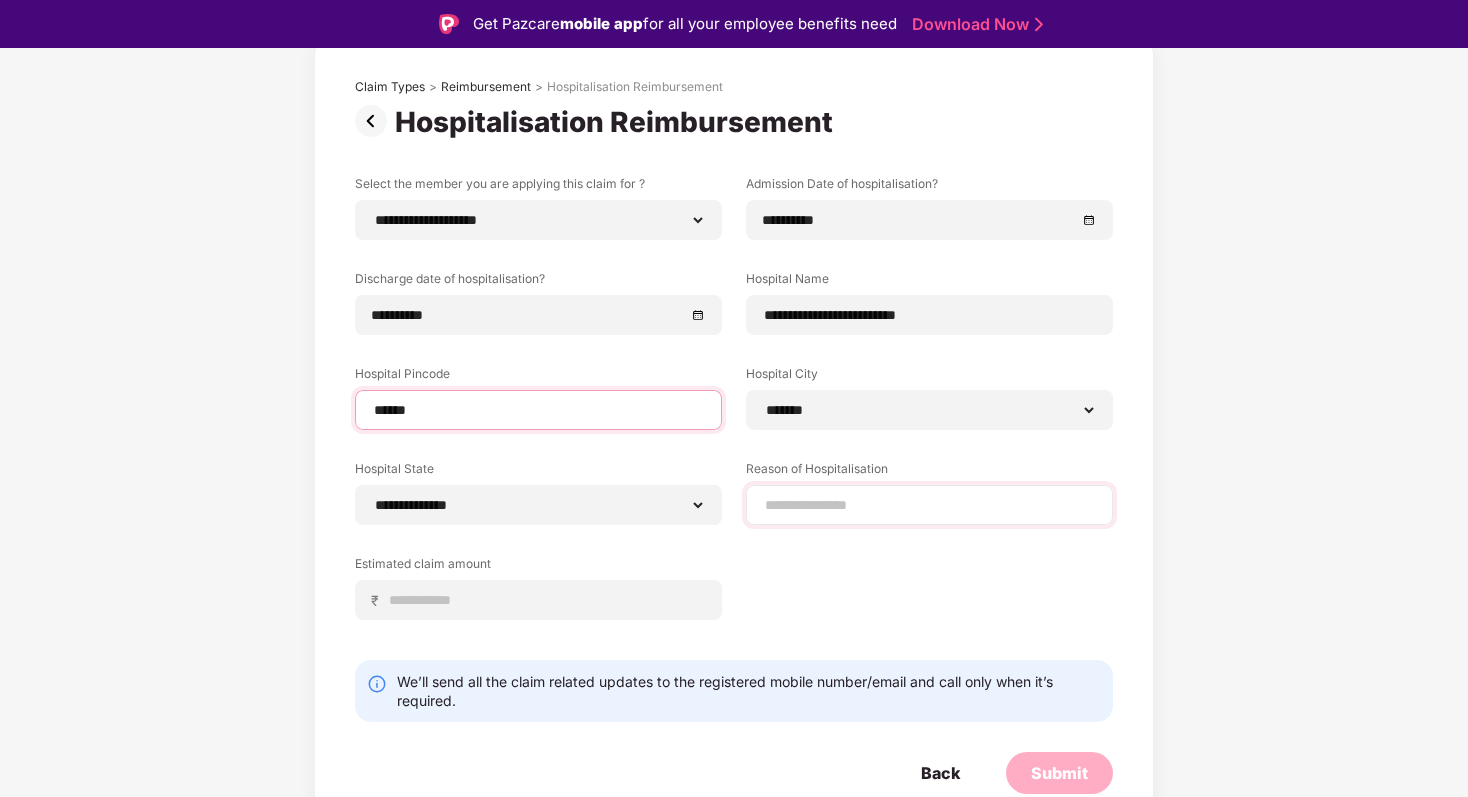 type on "******" 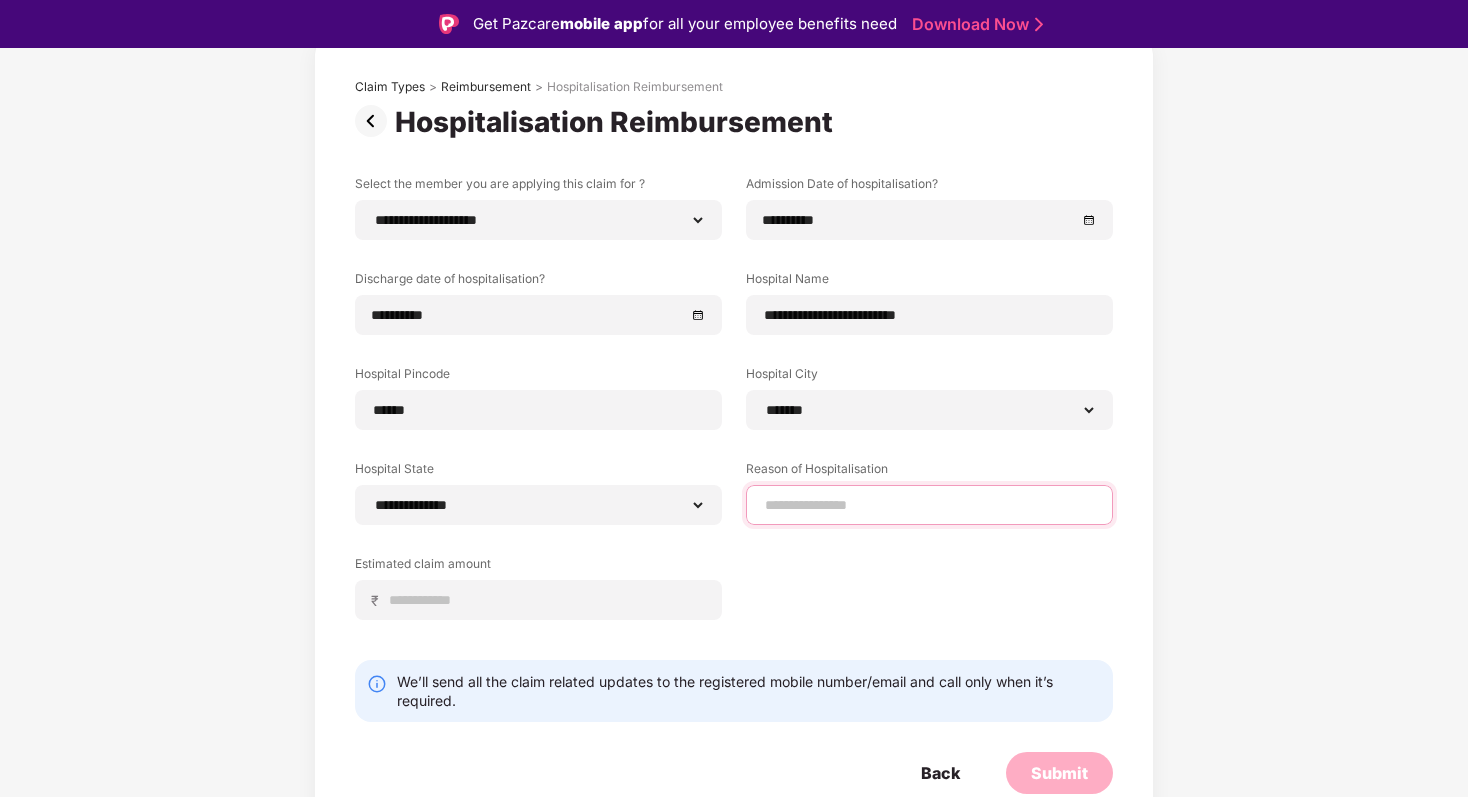 click at bounding box center (929, 505) 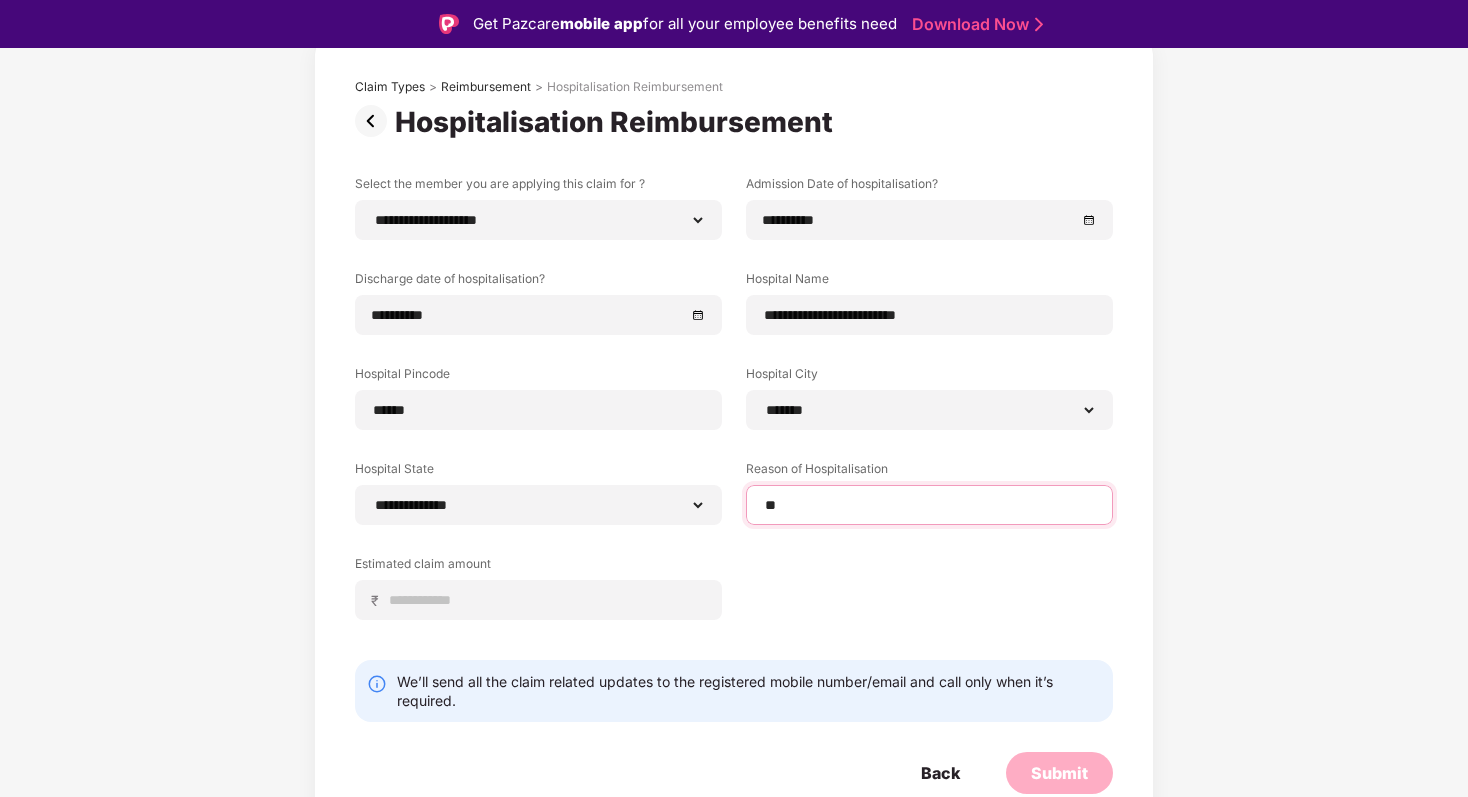 type on "*" 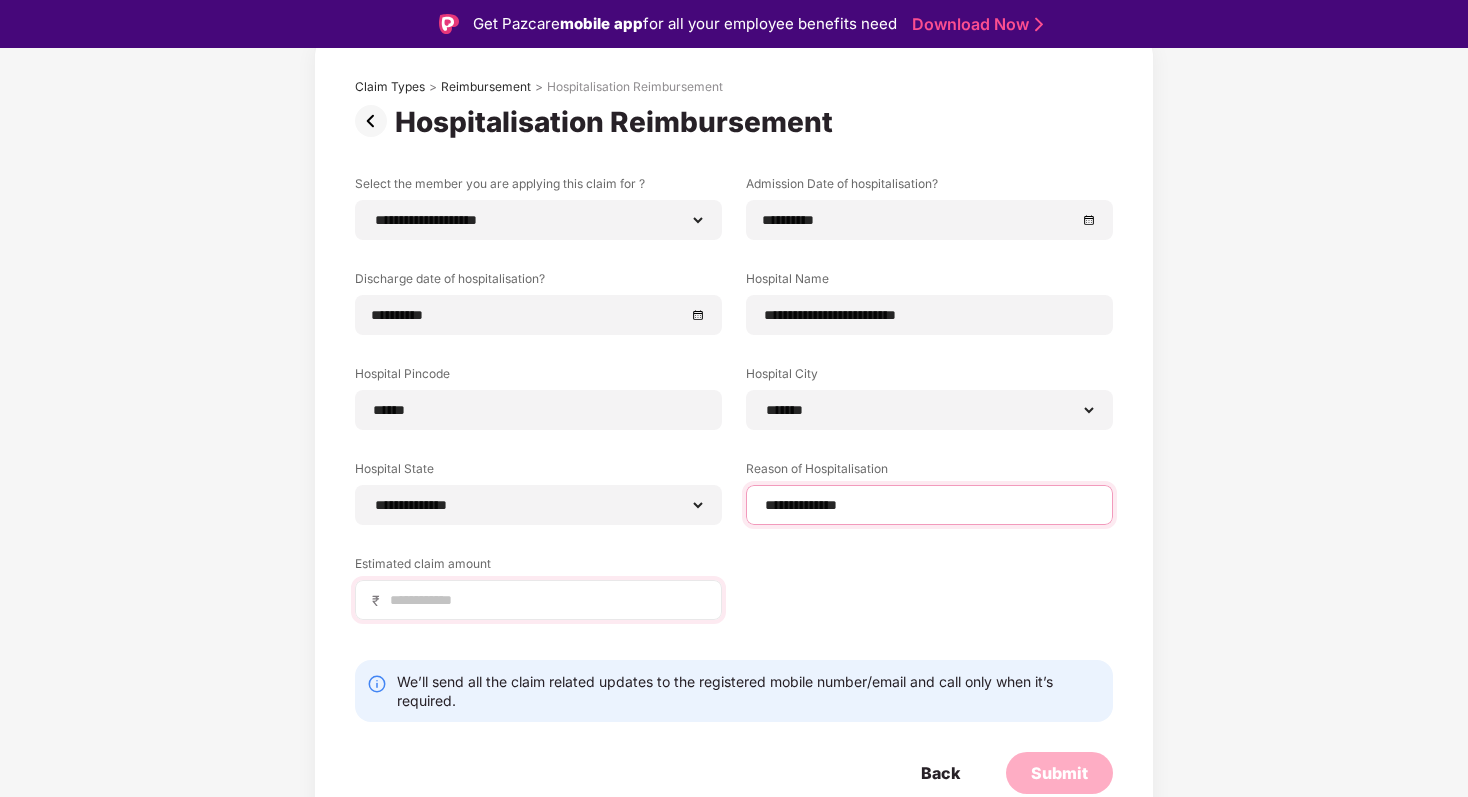 scroll, scrollTop: 48, scrollLeft: 0, axis: vertical 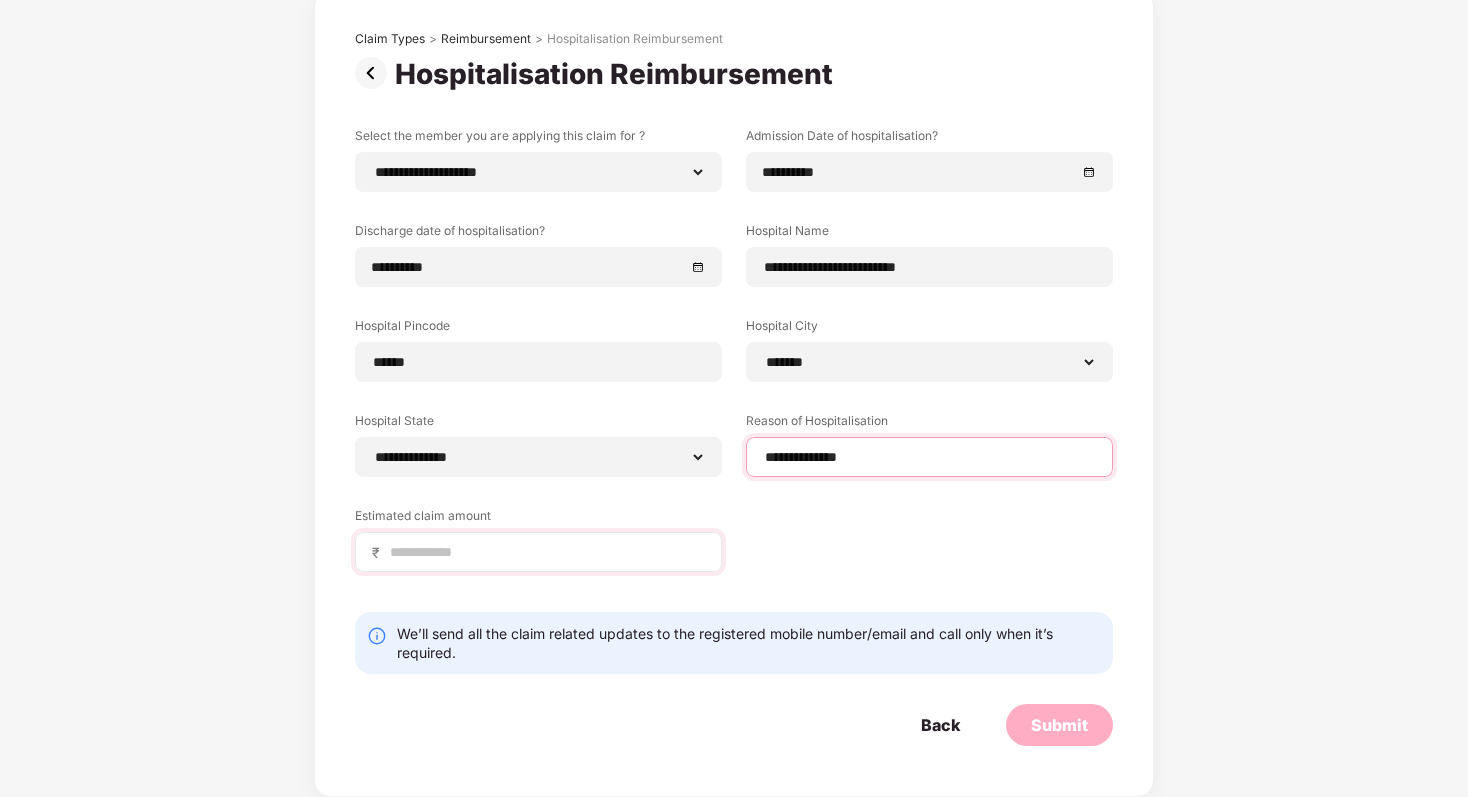 type on "**********" 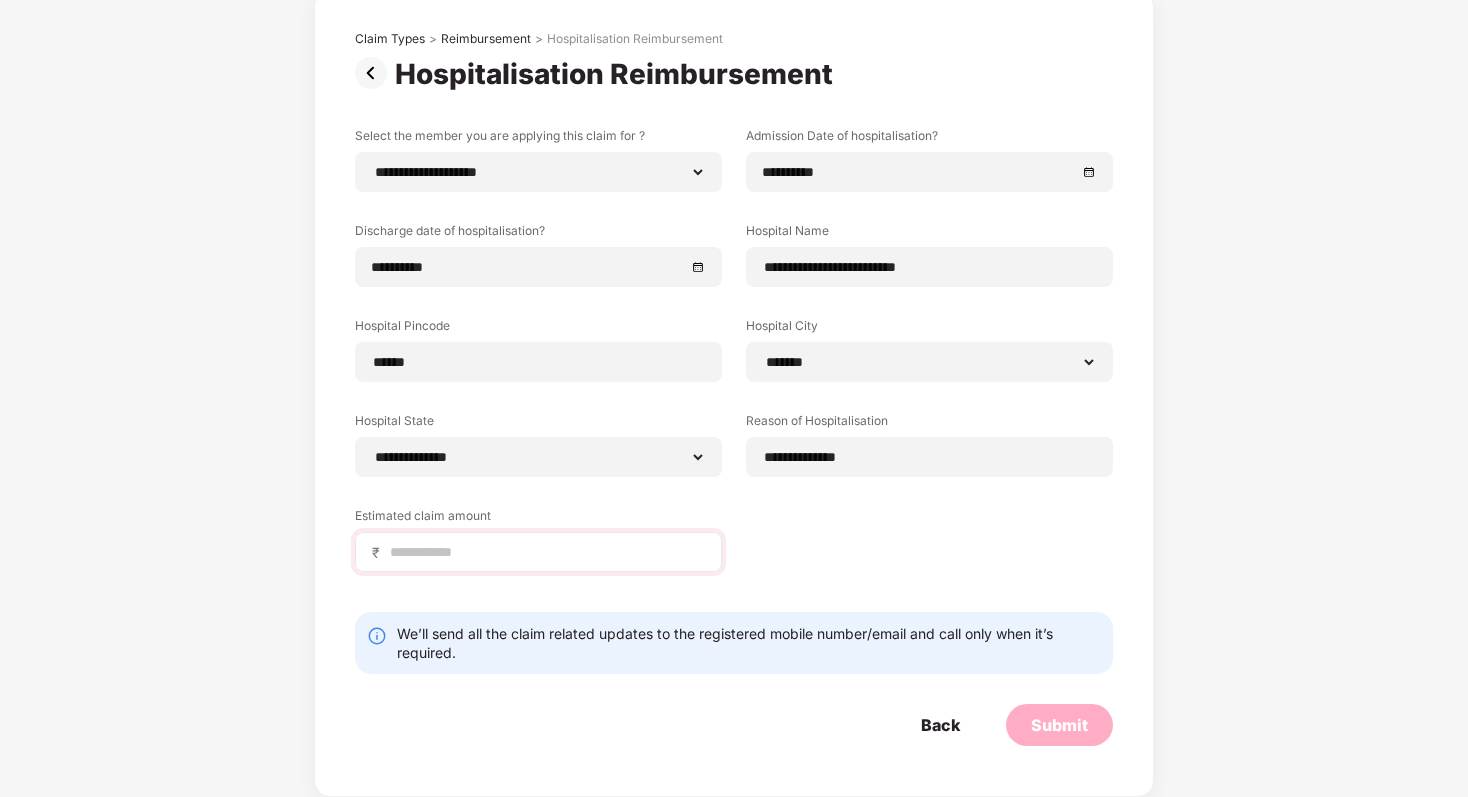click on "₹" at bounding box center (538, 552) 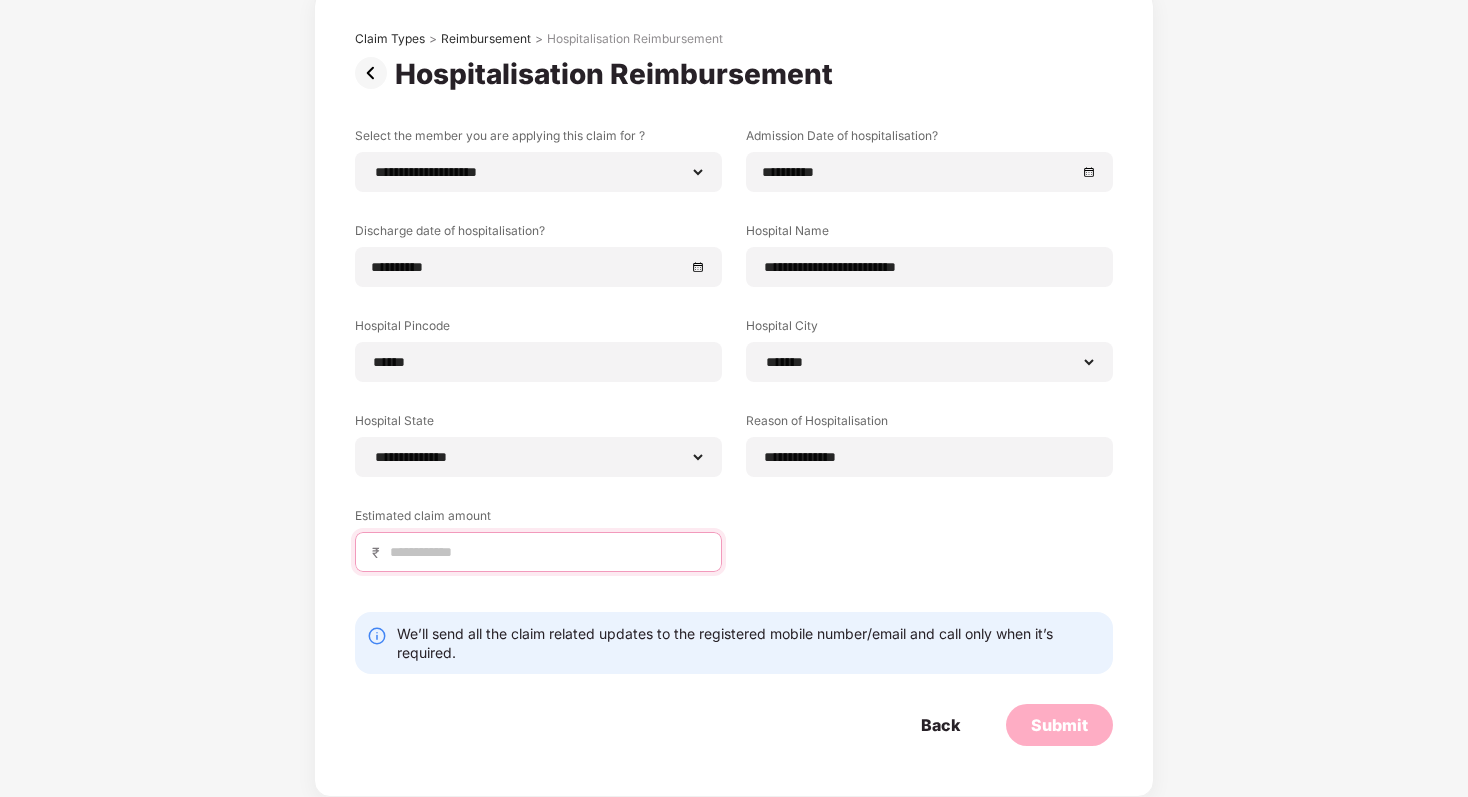 click at bounding box center [546, 552] 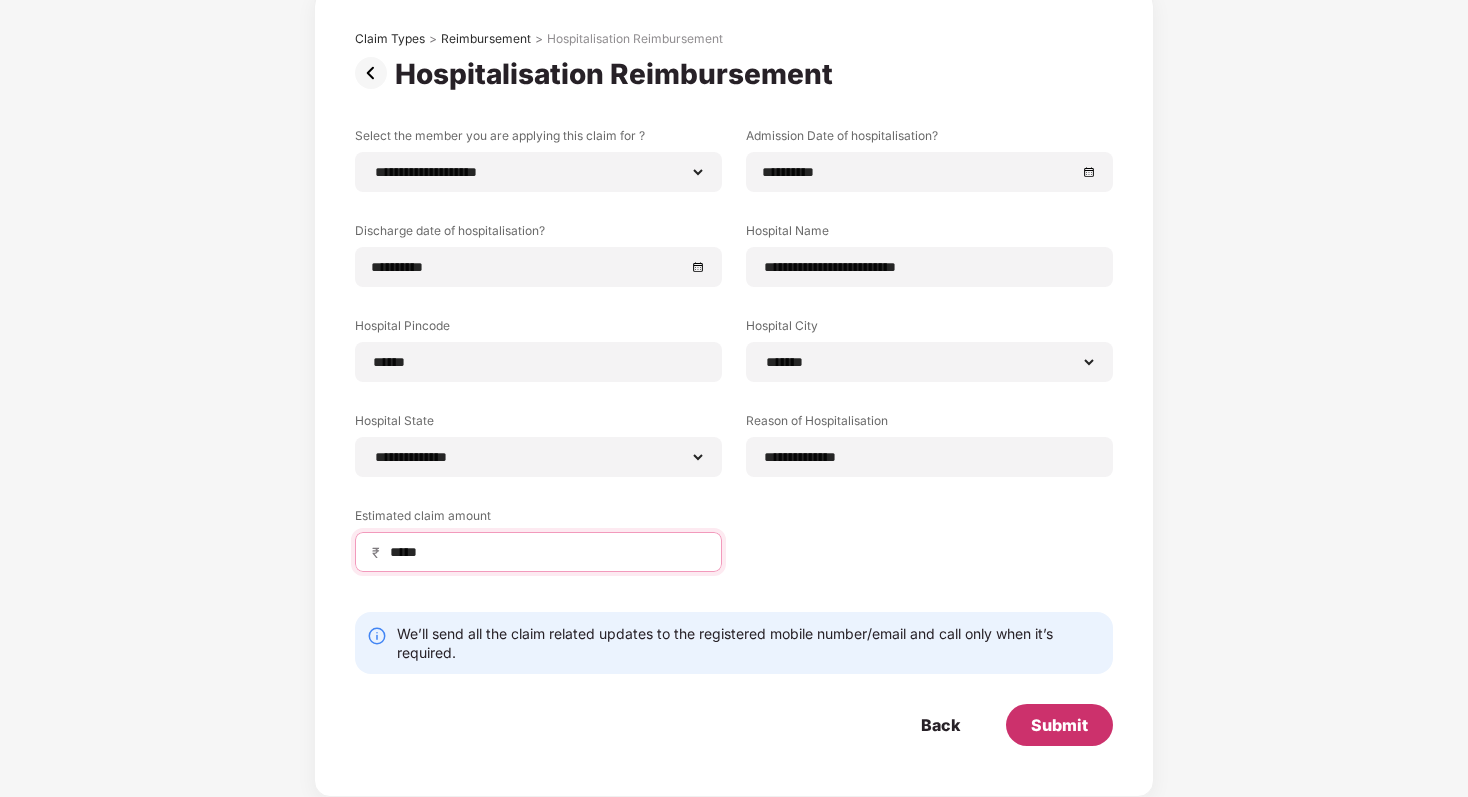 type on "*****" 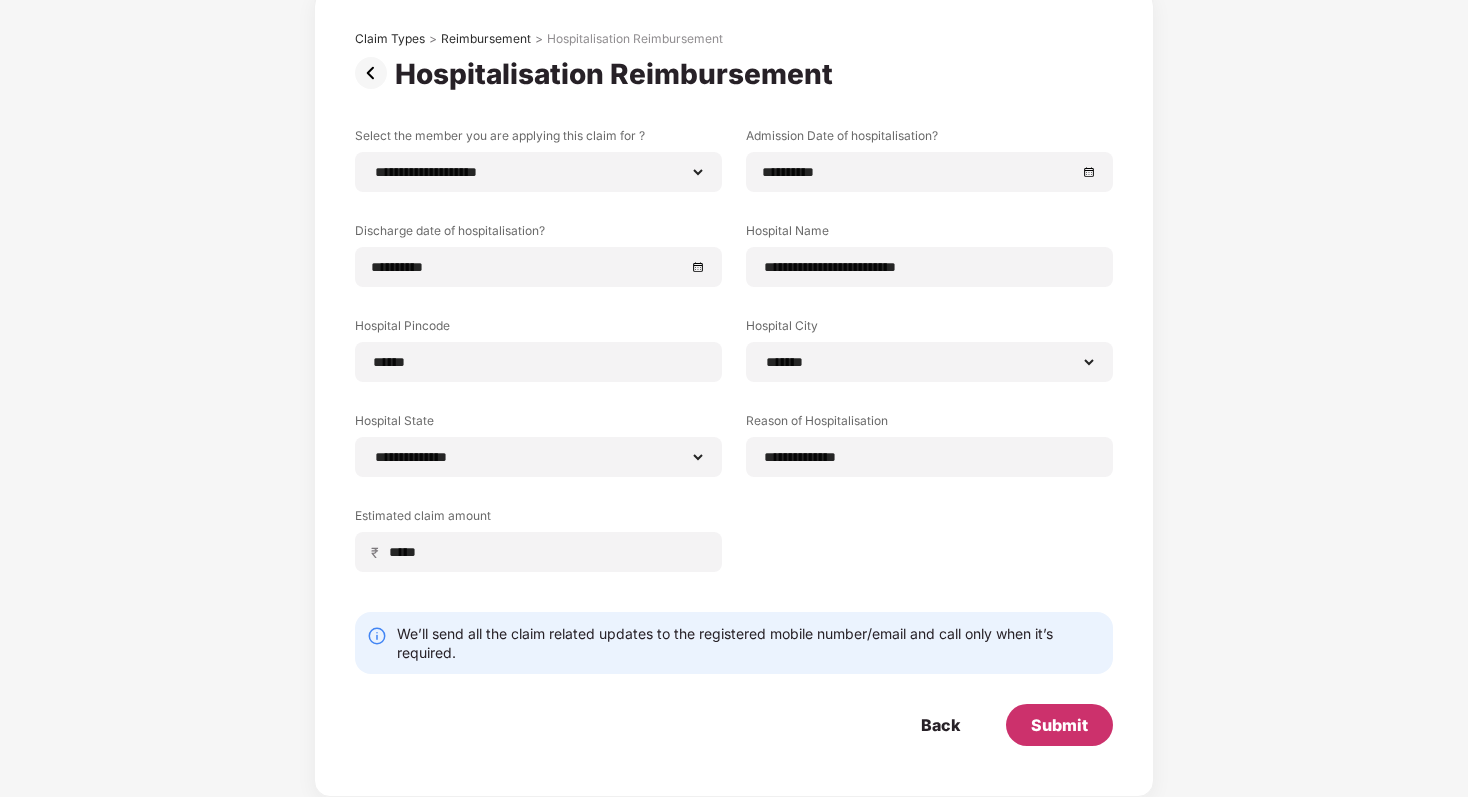 click on "Submit" at bounding box center (1059, 725) 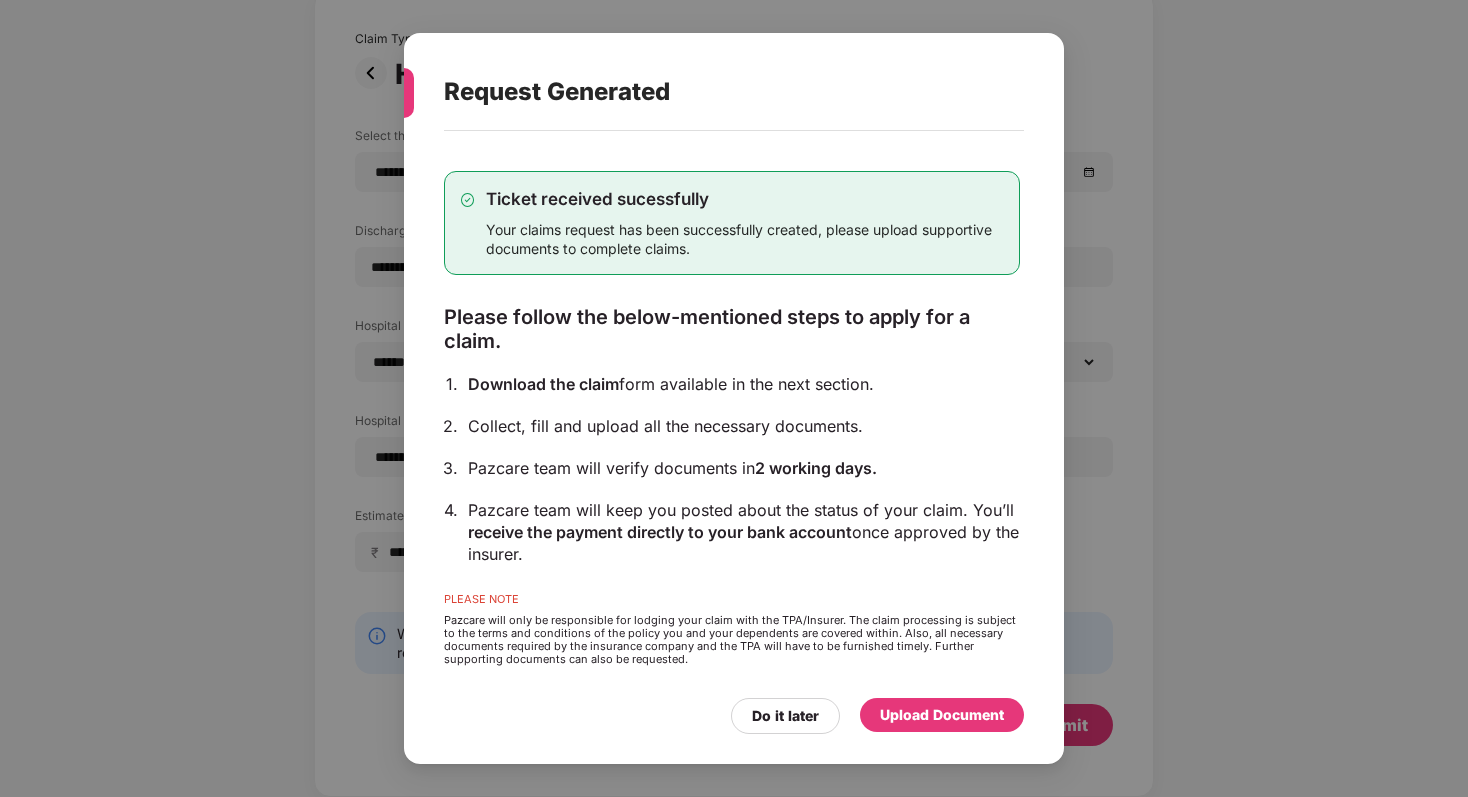 click on "Upload Document" at bounding box center [942, 715] 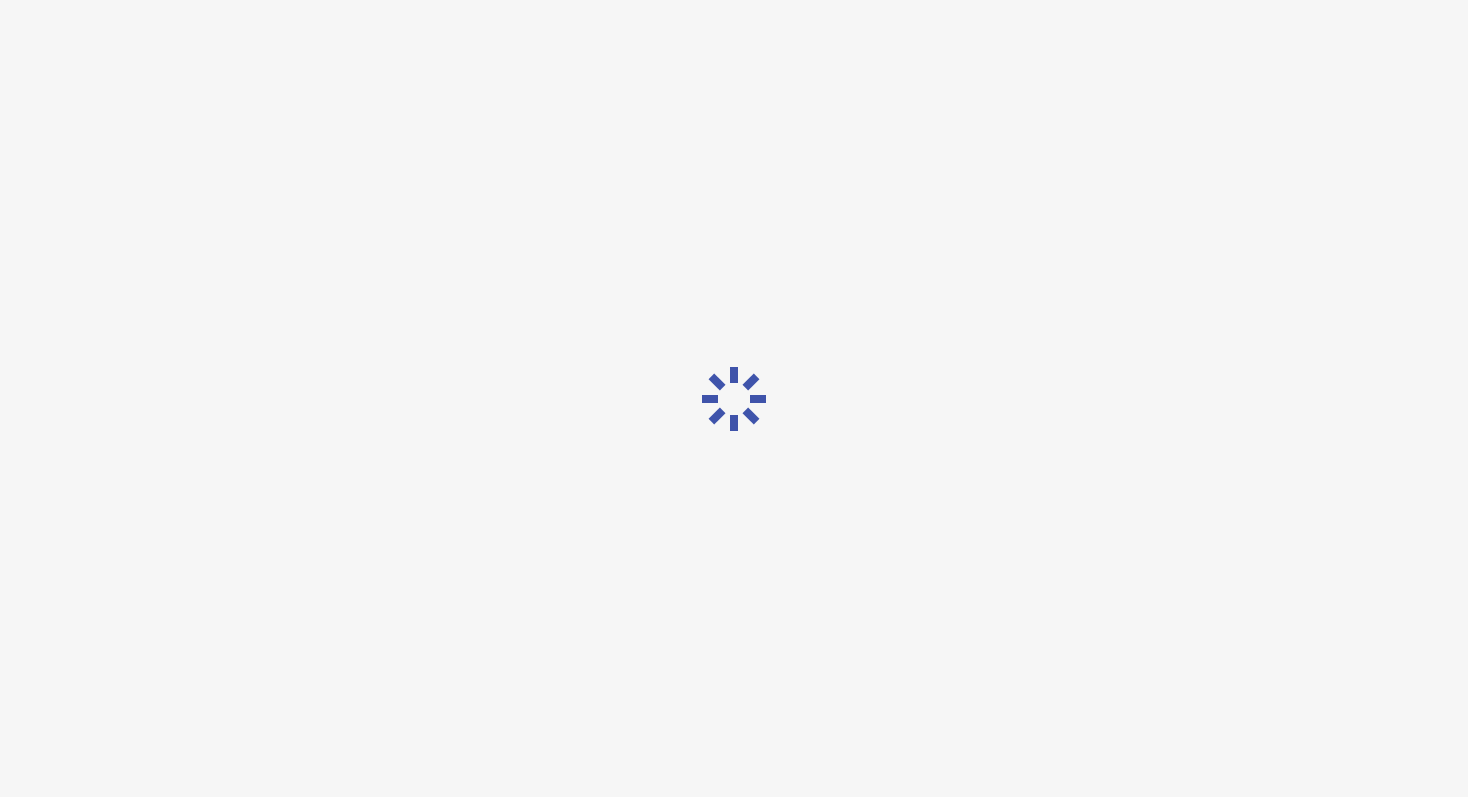 scroll, scrollTop: 0, scrollLeft: 0, axis: both 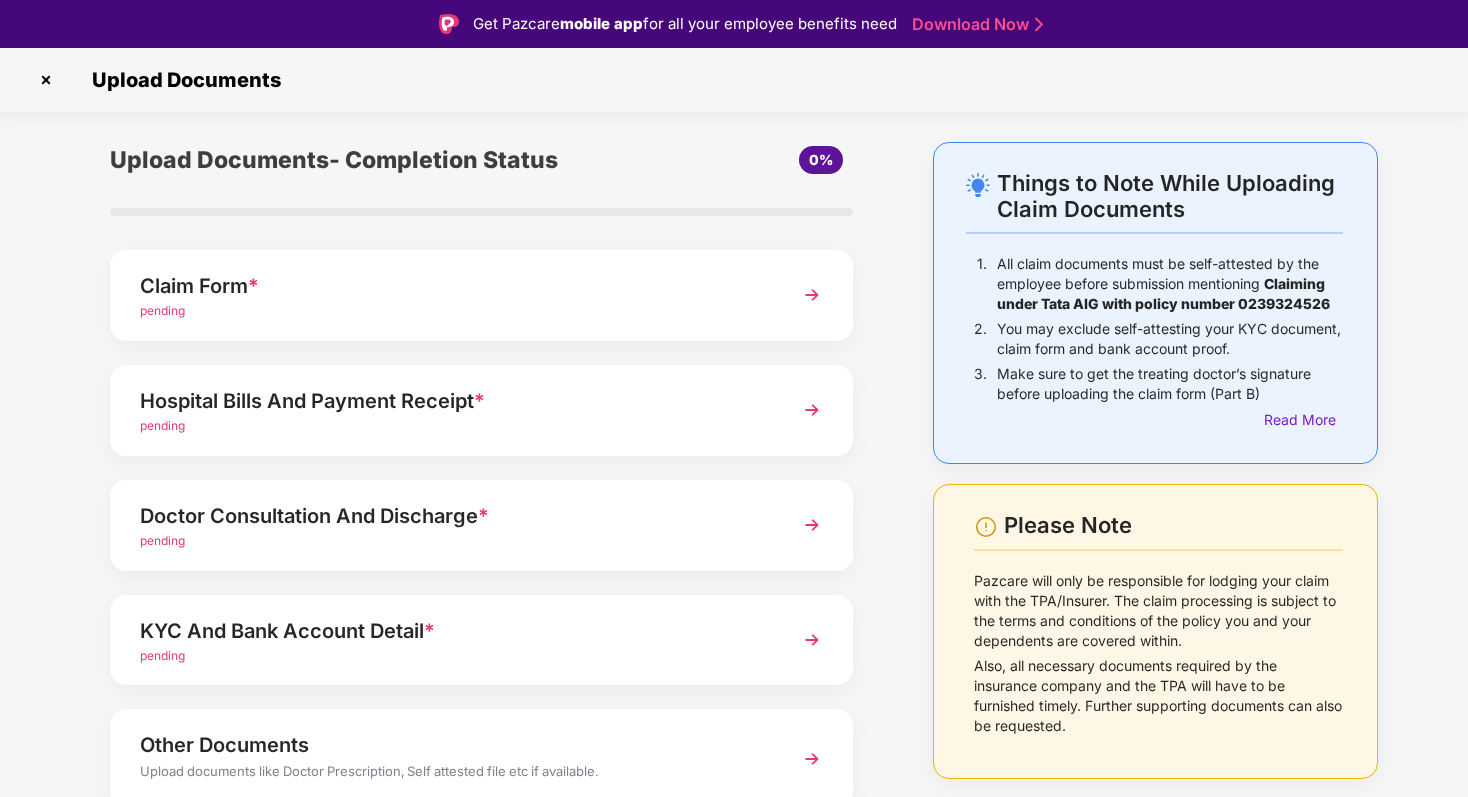click at bounding box center (46, 80) 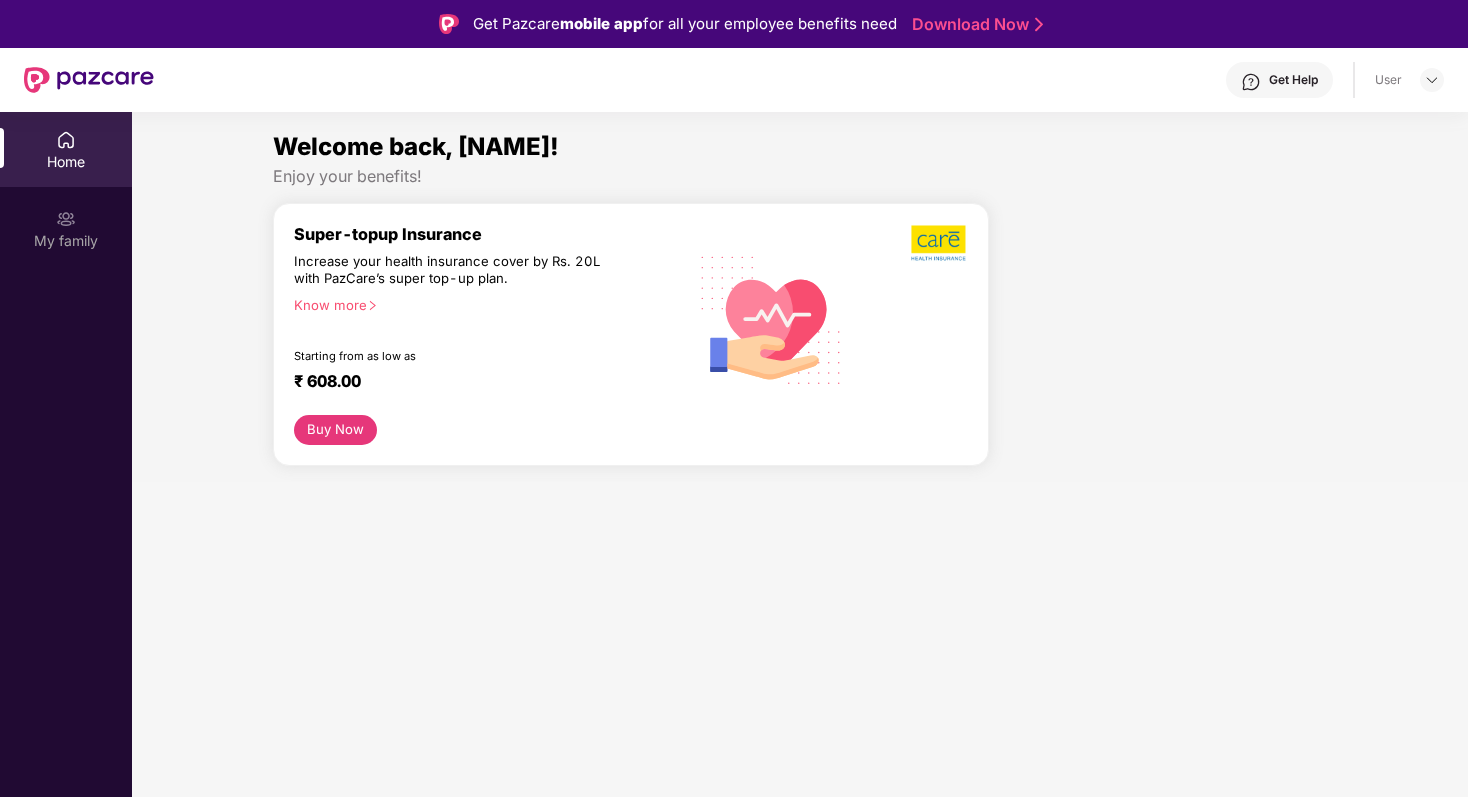 scroll, scrollTop: 0, scrollLeft: 0, axis: both 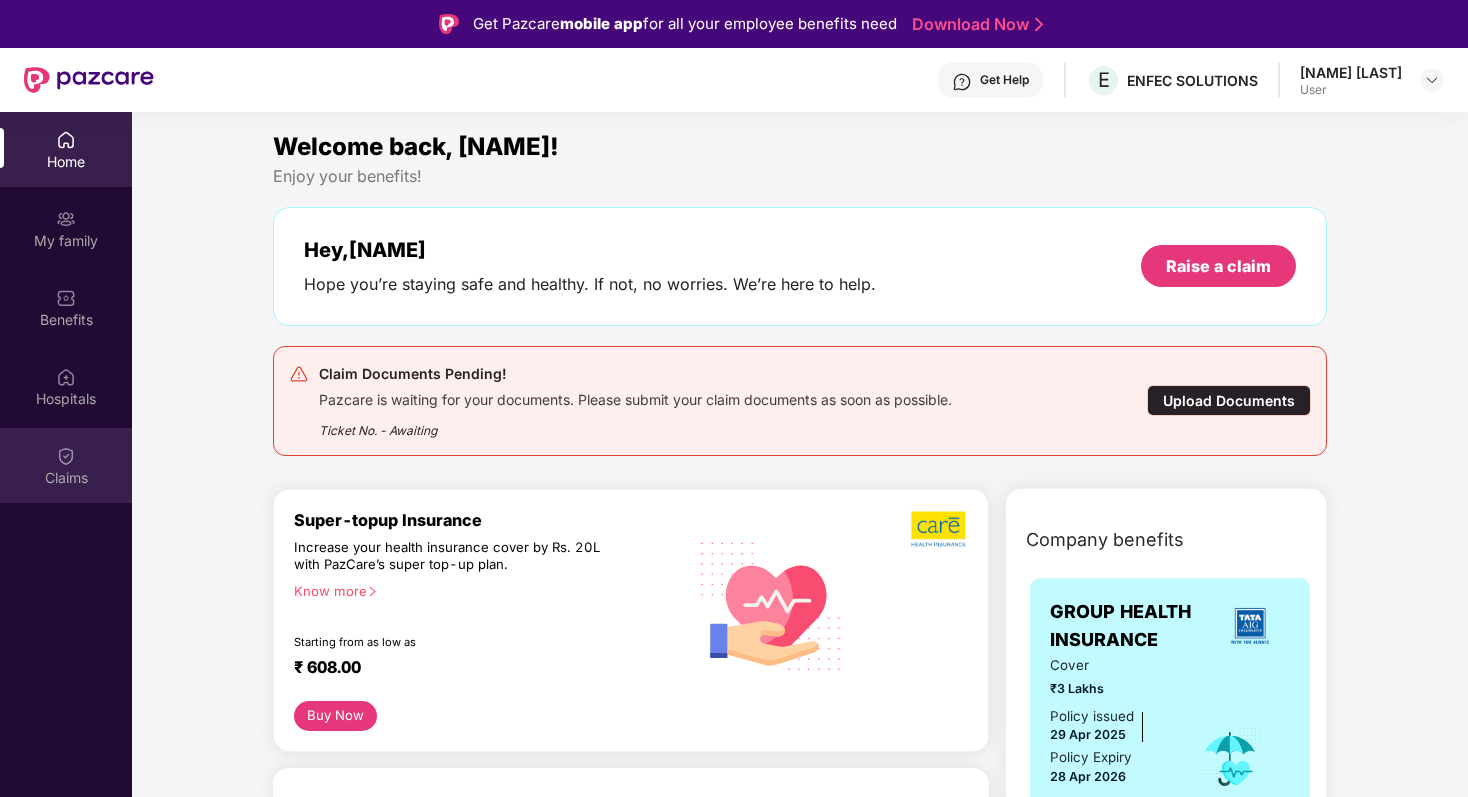 click on "Claims" at bounding box center [66, 478] 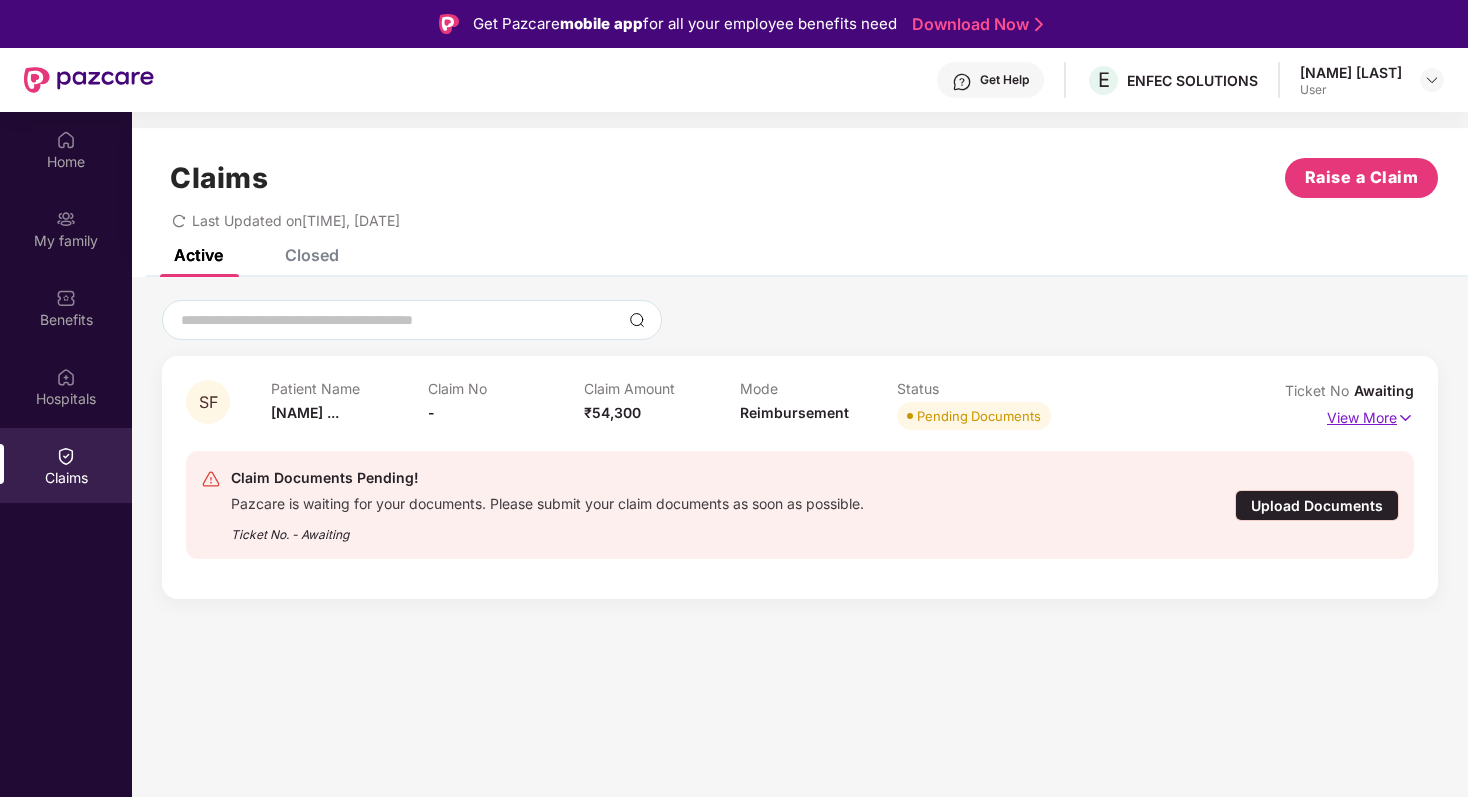 click at bounding box center (1405, 418) 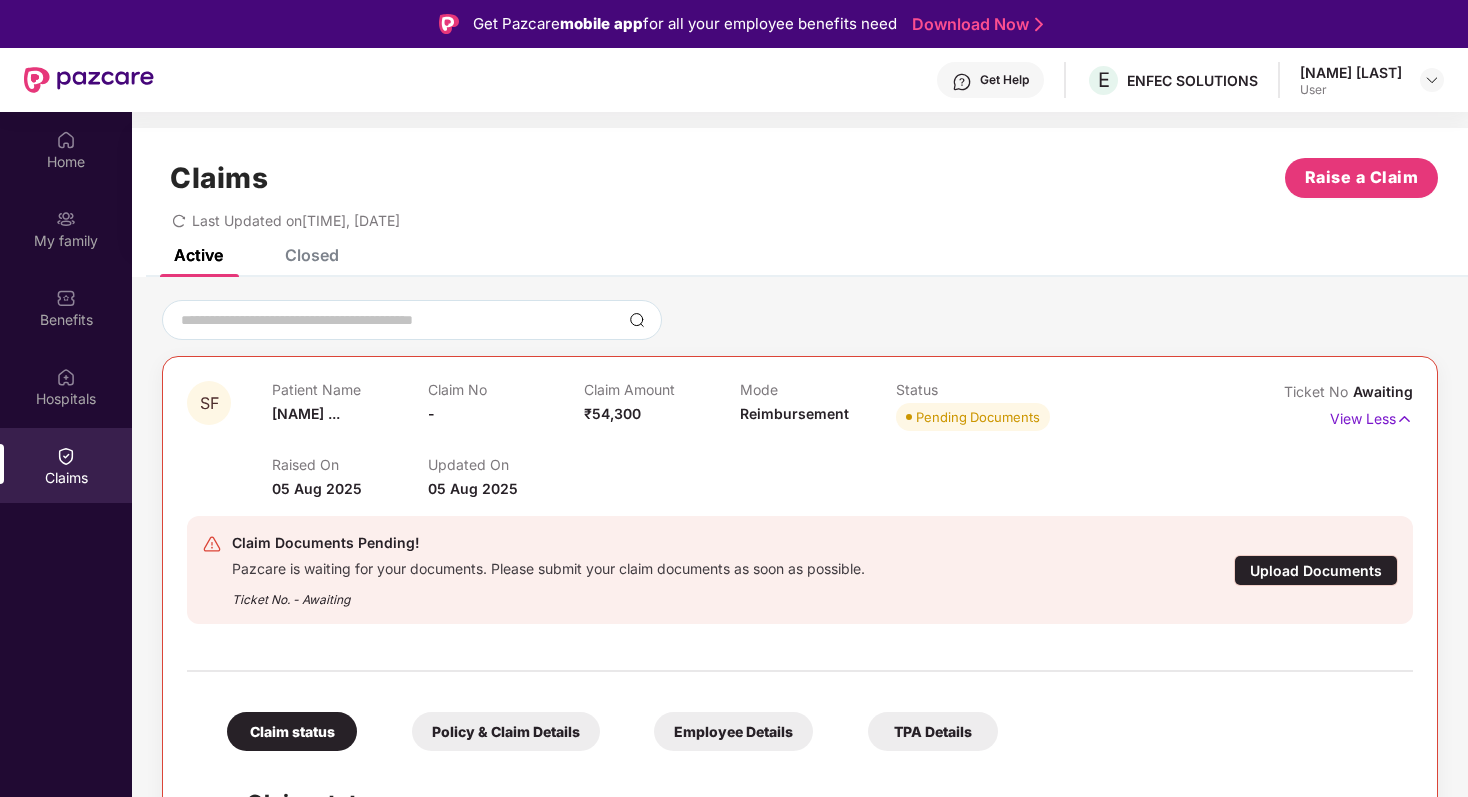 scroll, scrollTop: 115, scrollLeft: 0, axis: vertical 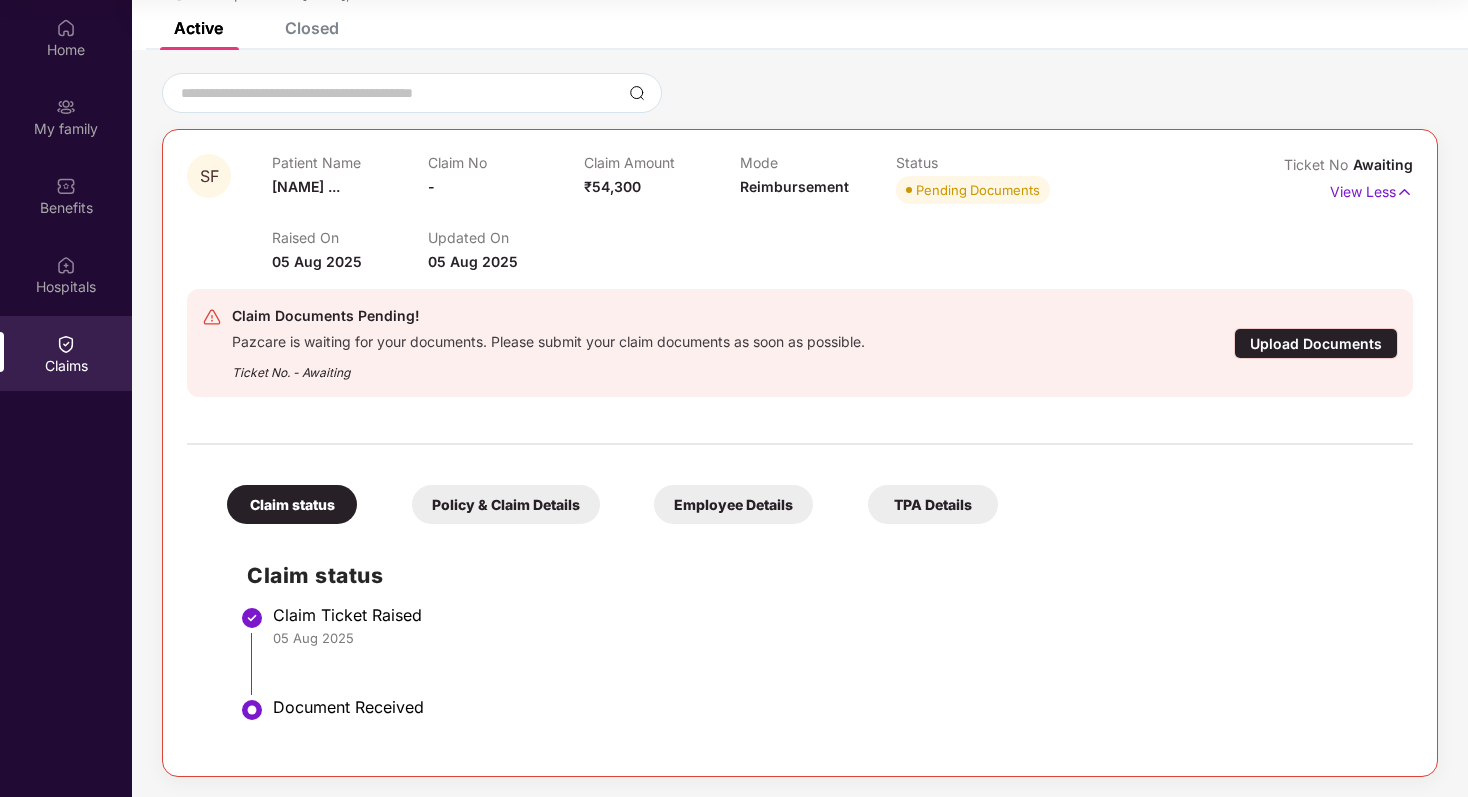 click on "Policy & Claim Details" at bounding box center (506, 504) 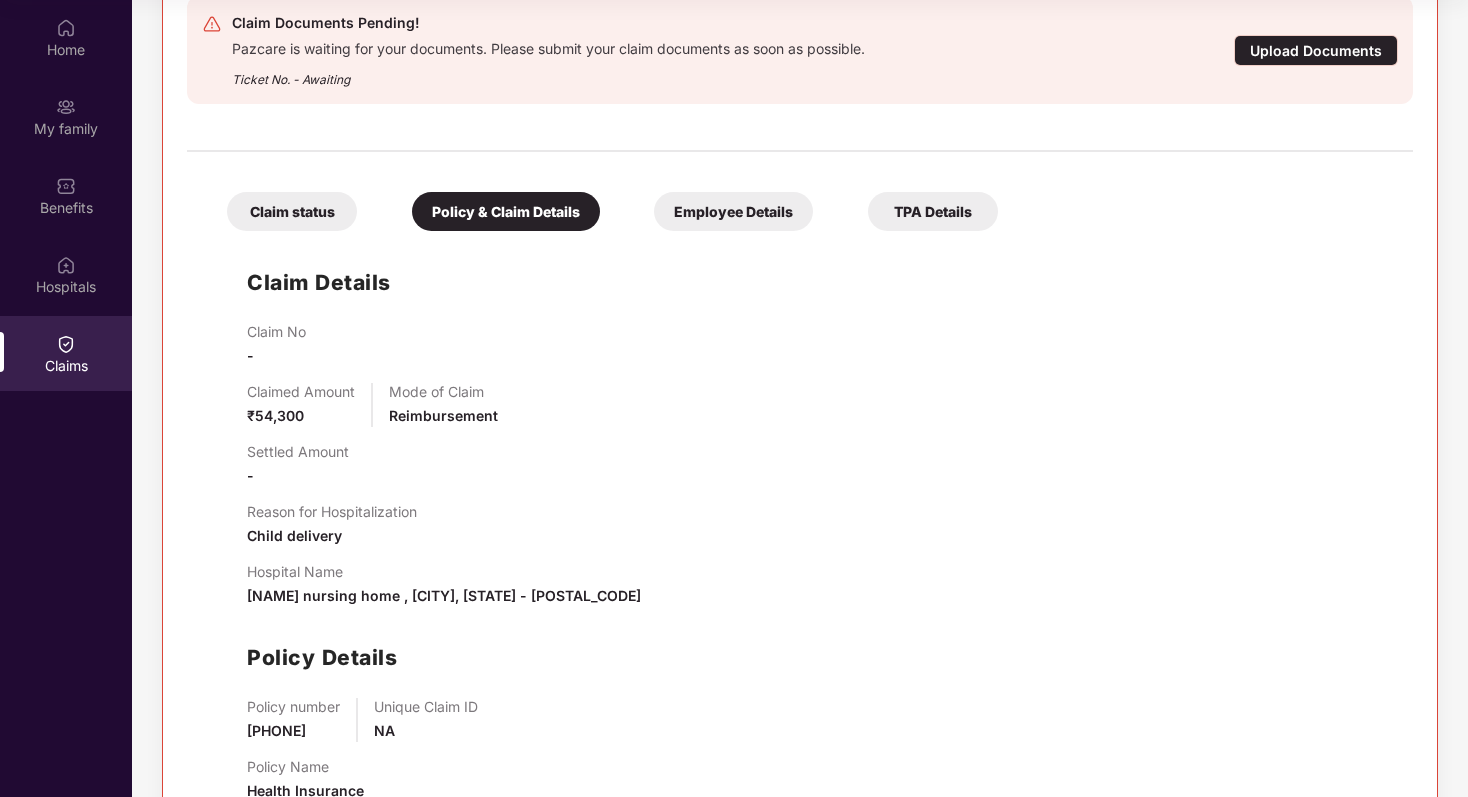 scroll, scrollTop: 474, scrollLeft: 0, axis: vertical 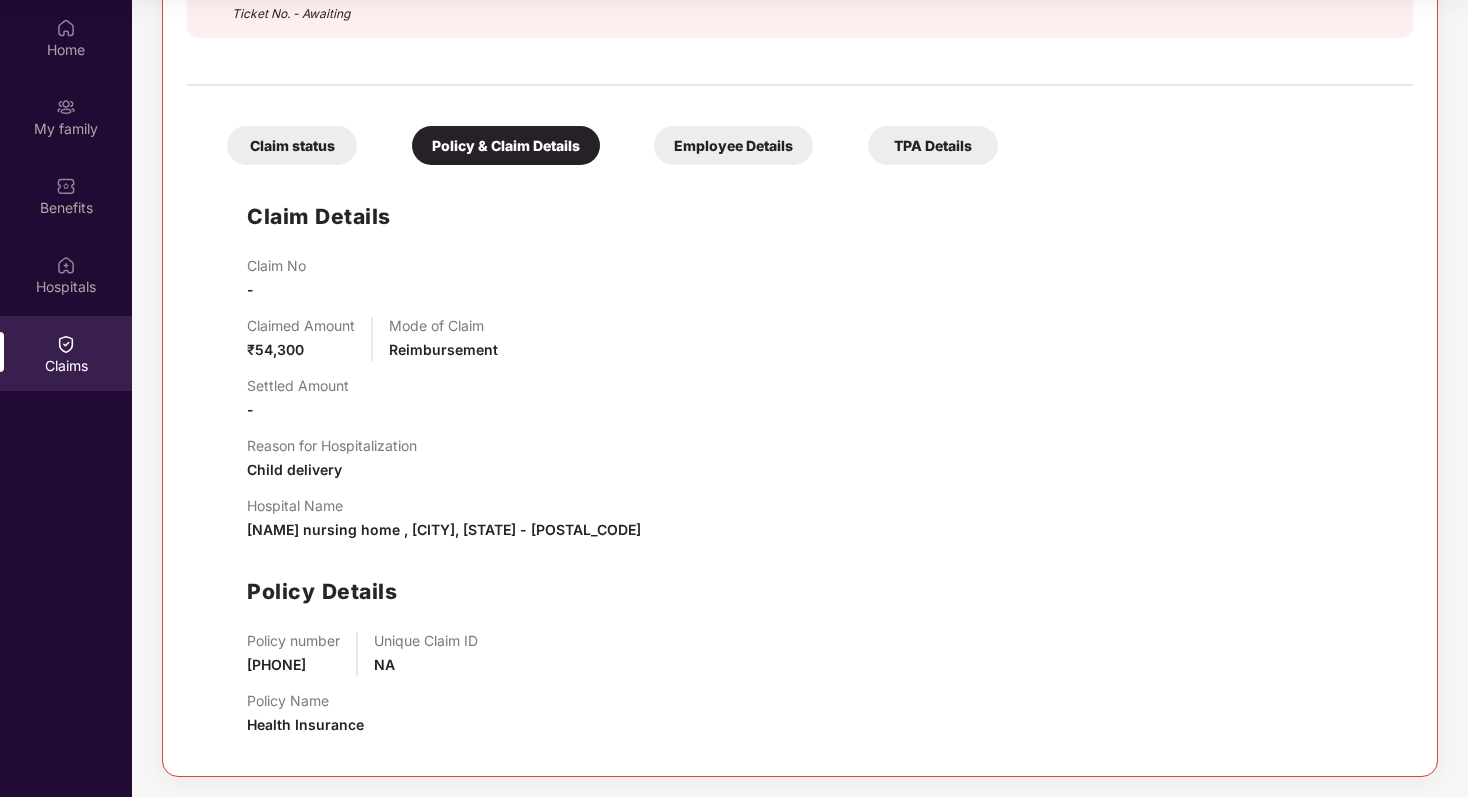 click on "Employee Details" at bounding box center [733, 145] 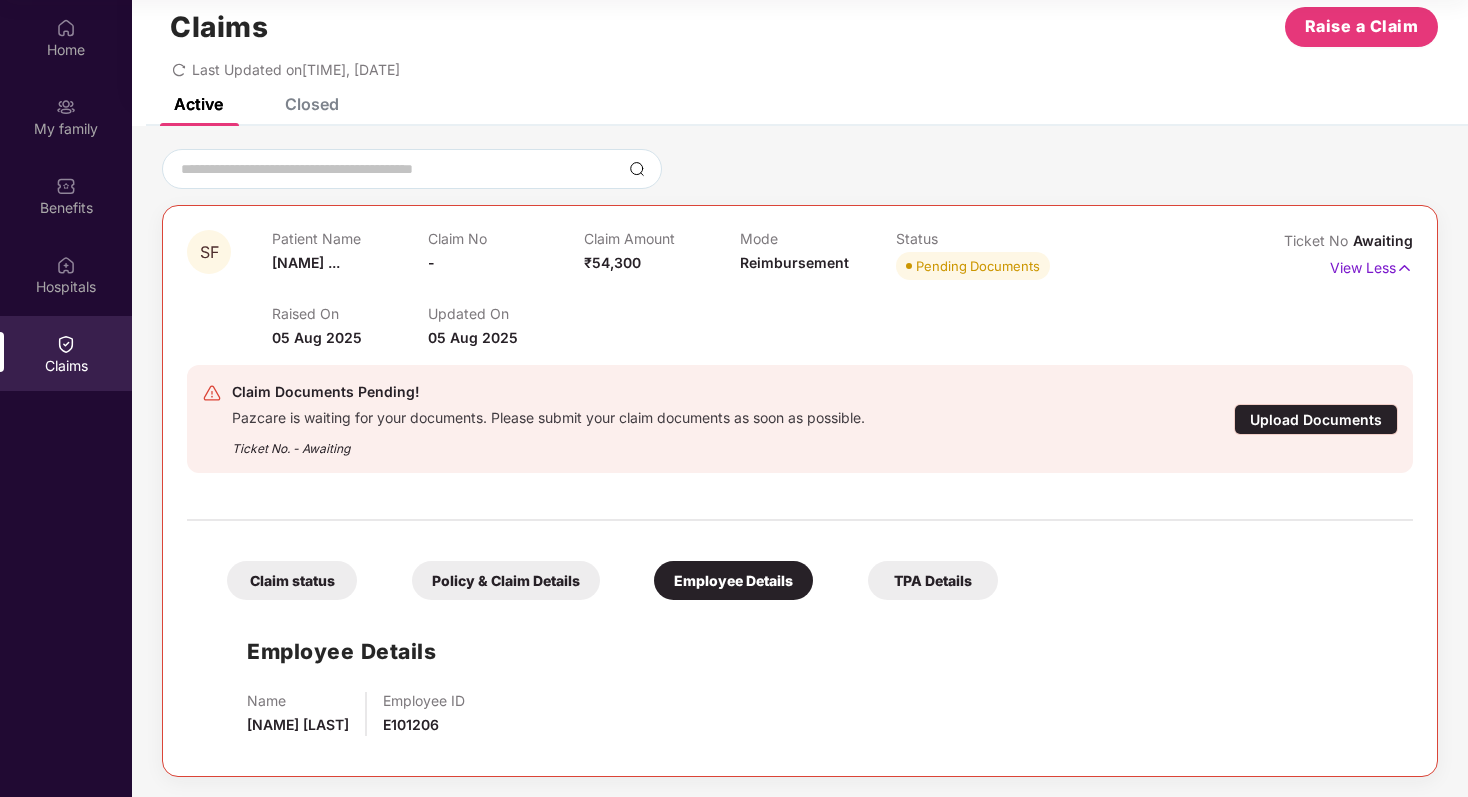 click on "TPA Details" at bounding box center (933, 580) 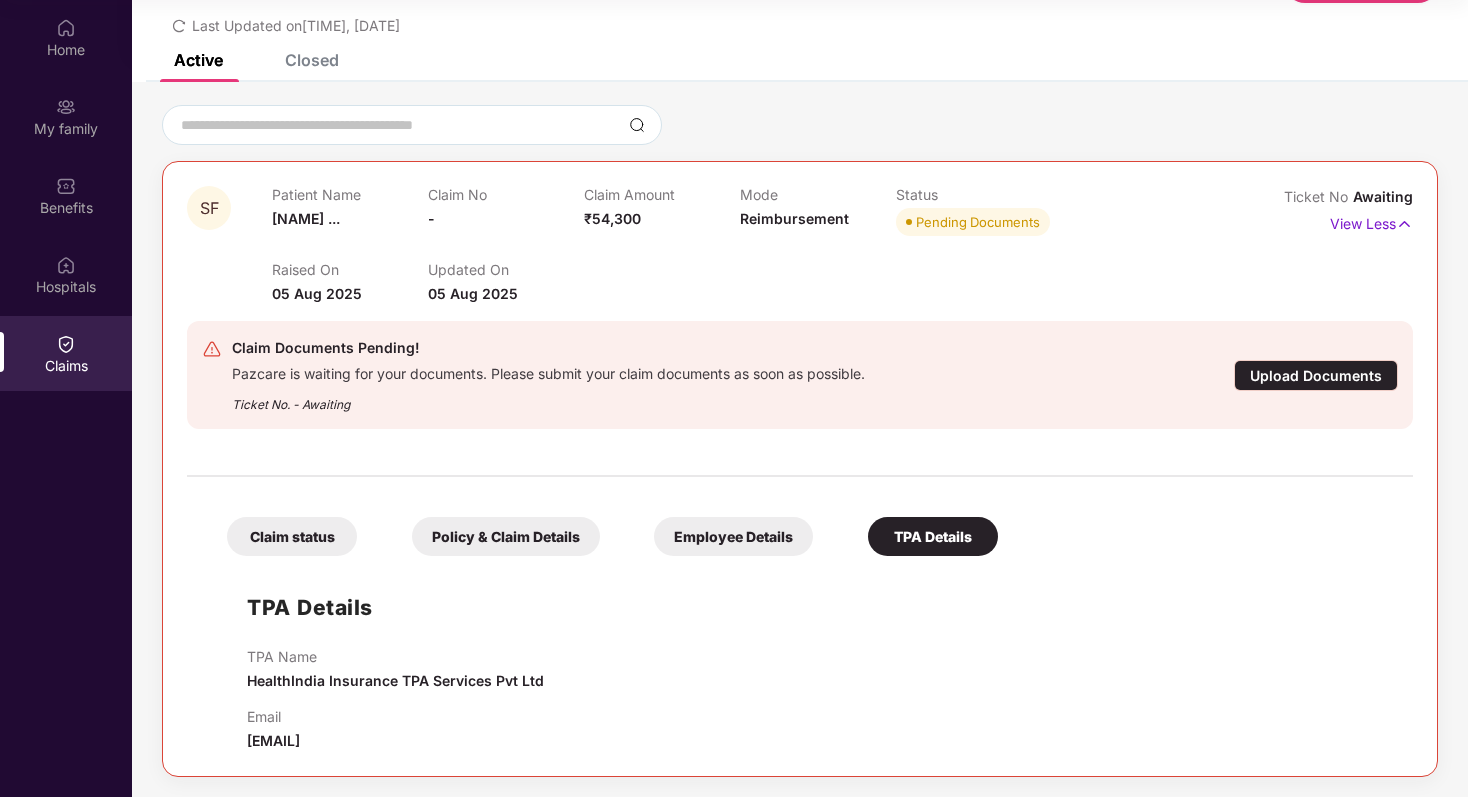 click on "Claim status" at bounding box center [292, 536] 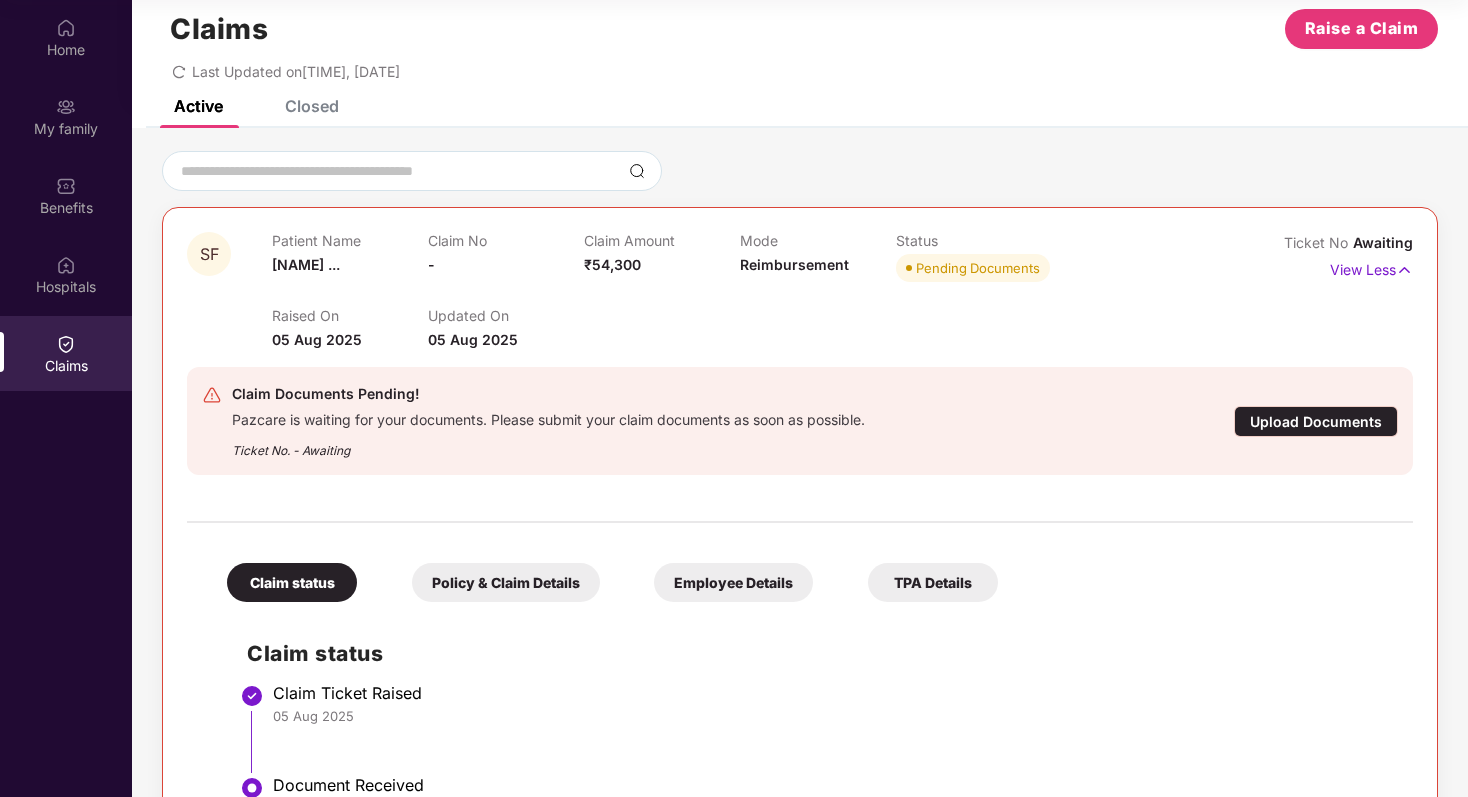 scroll, scrollTop: 0, scrollLeft: 0, axis: both 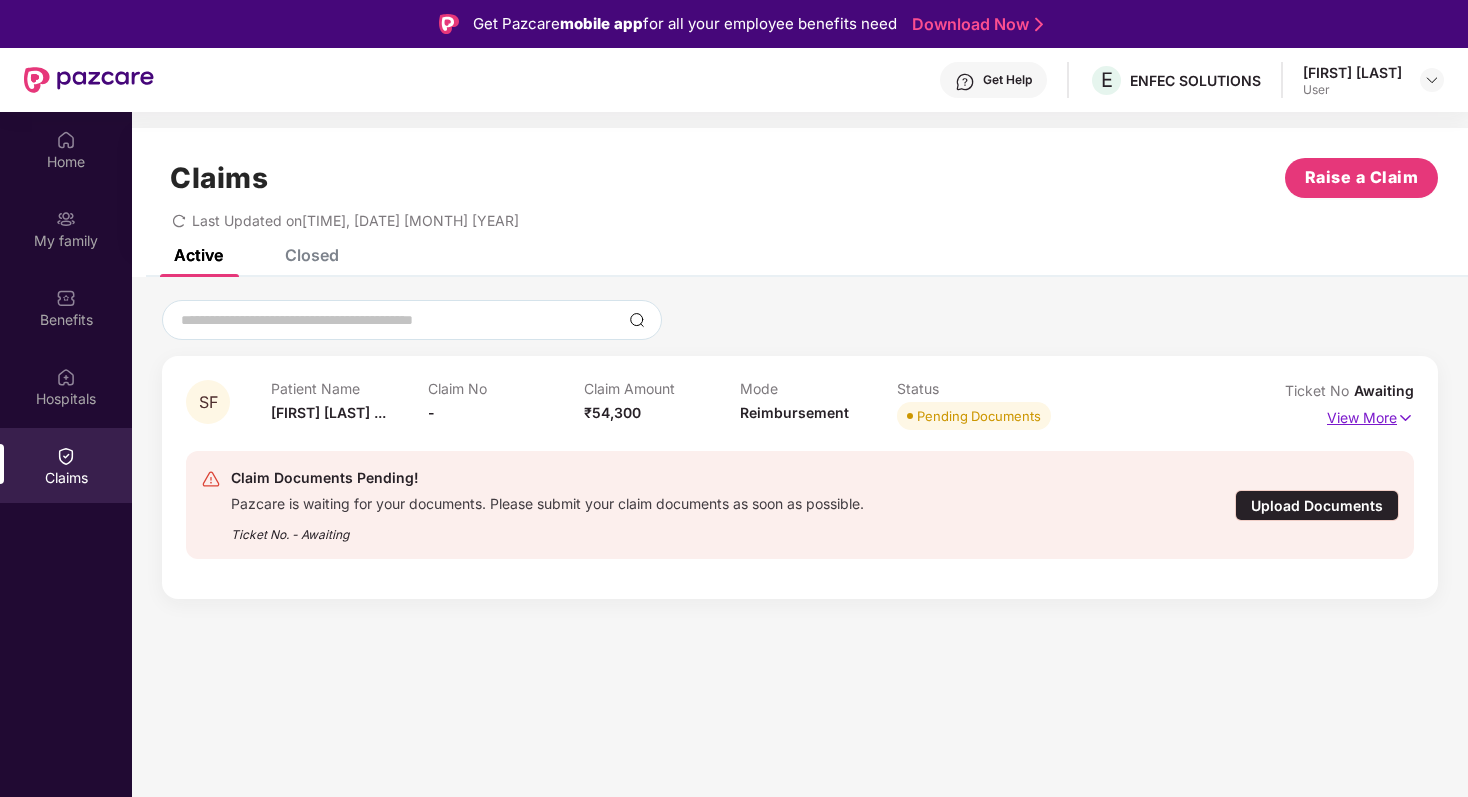 click at bounding box center (1405, 418) 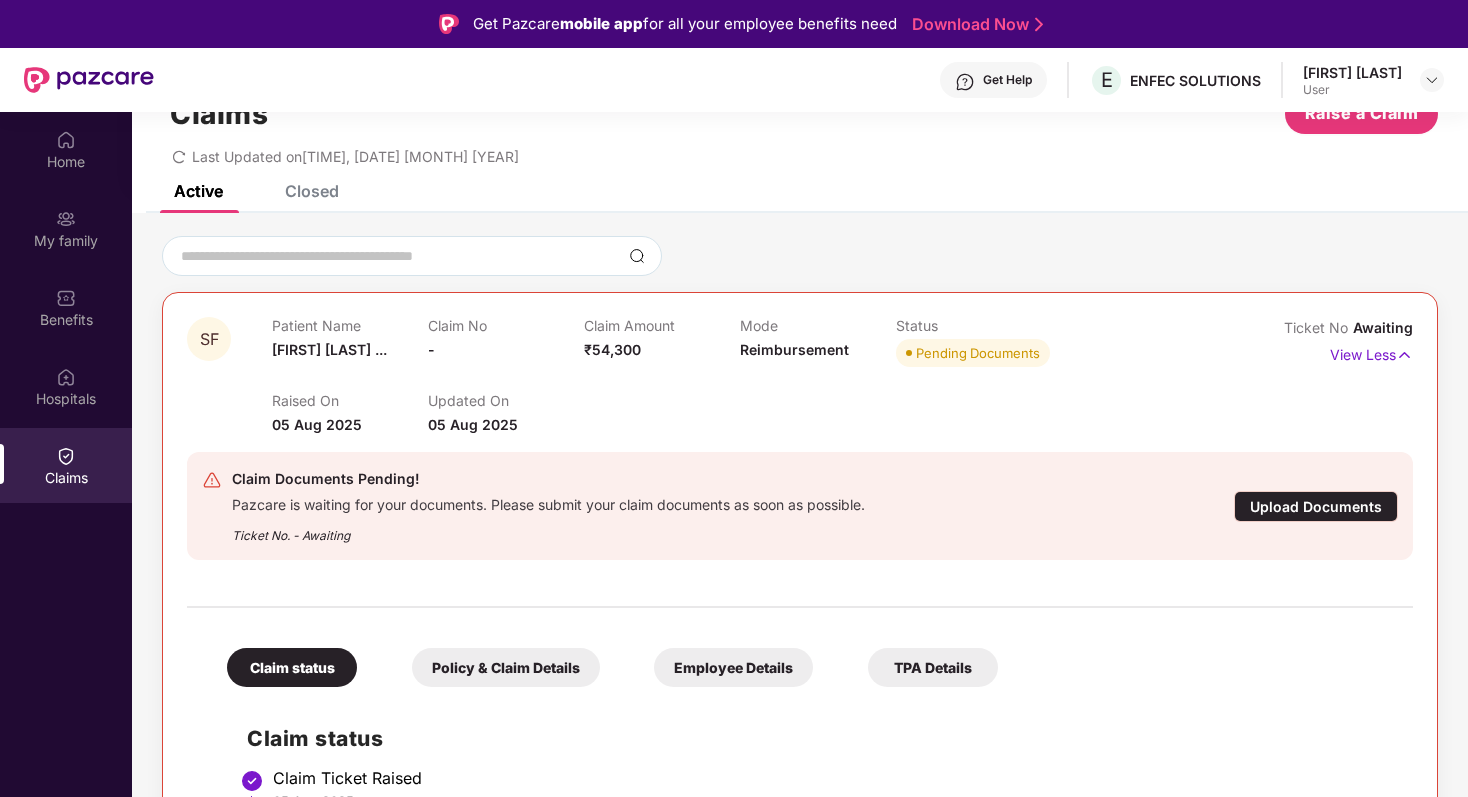 scroll, scrollTop: 115, scrollLeft: 0, axis: vertical 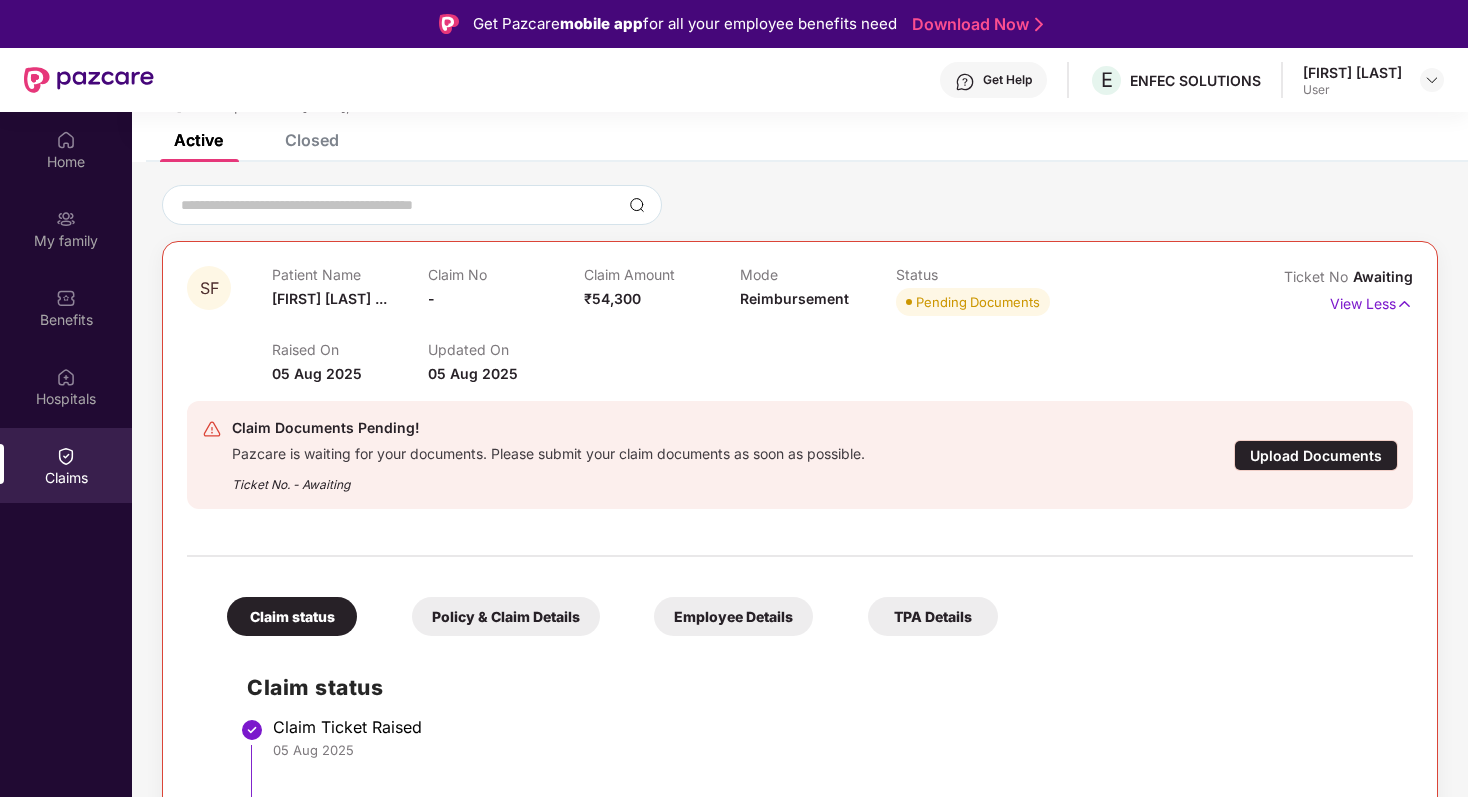click on "Policy & Claim Details" at bounding box center (506, 616) 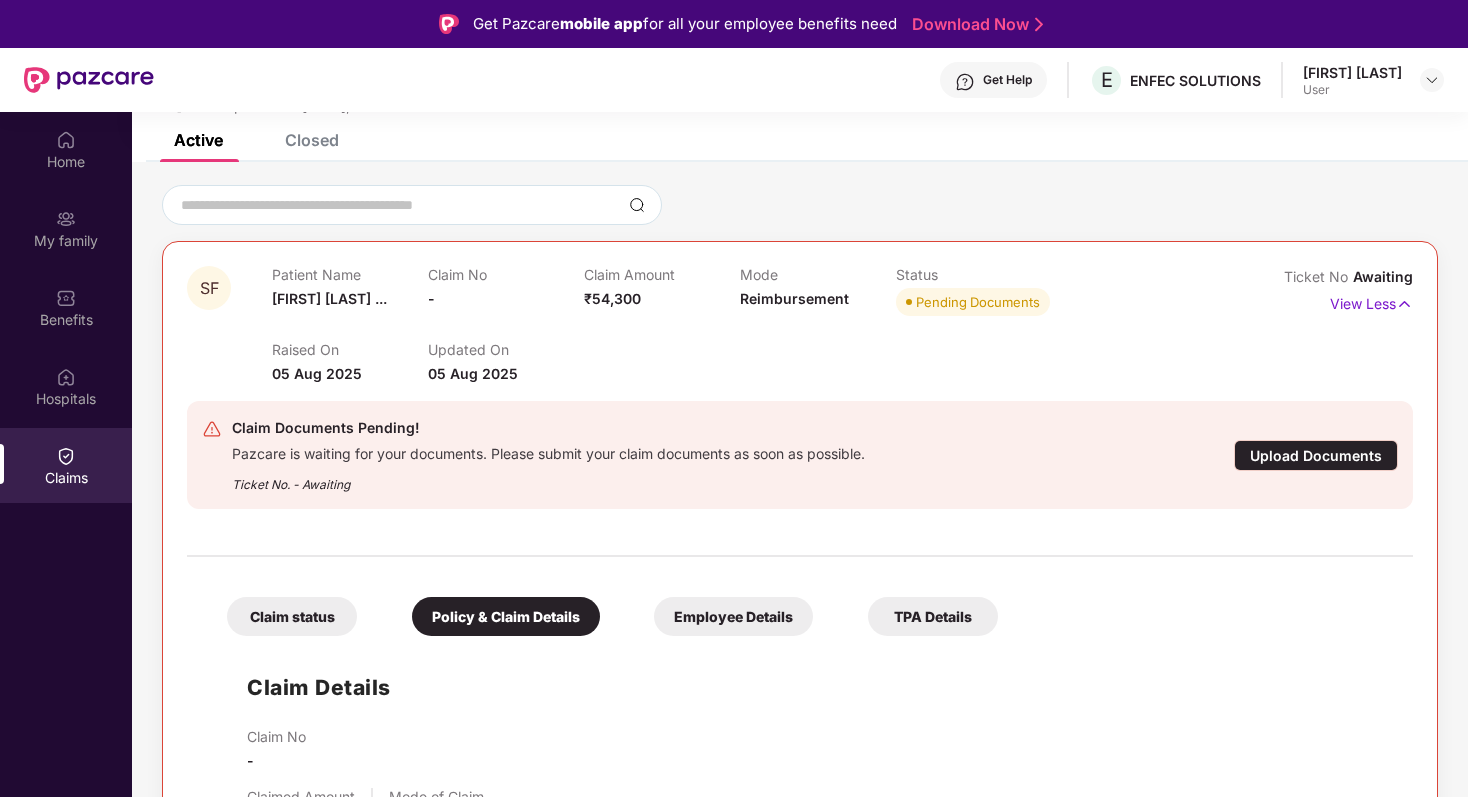 click on "Employee Details" at bounding box center (733, 616) 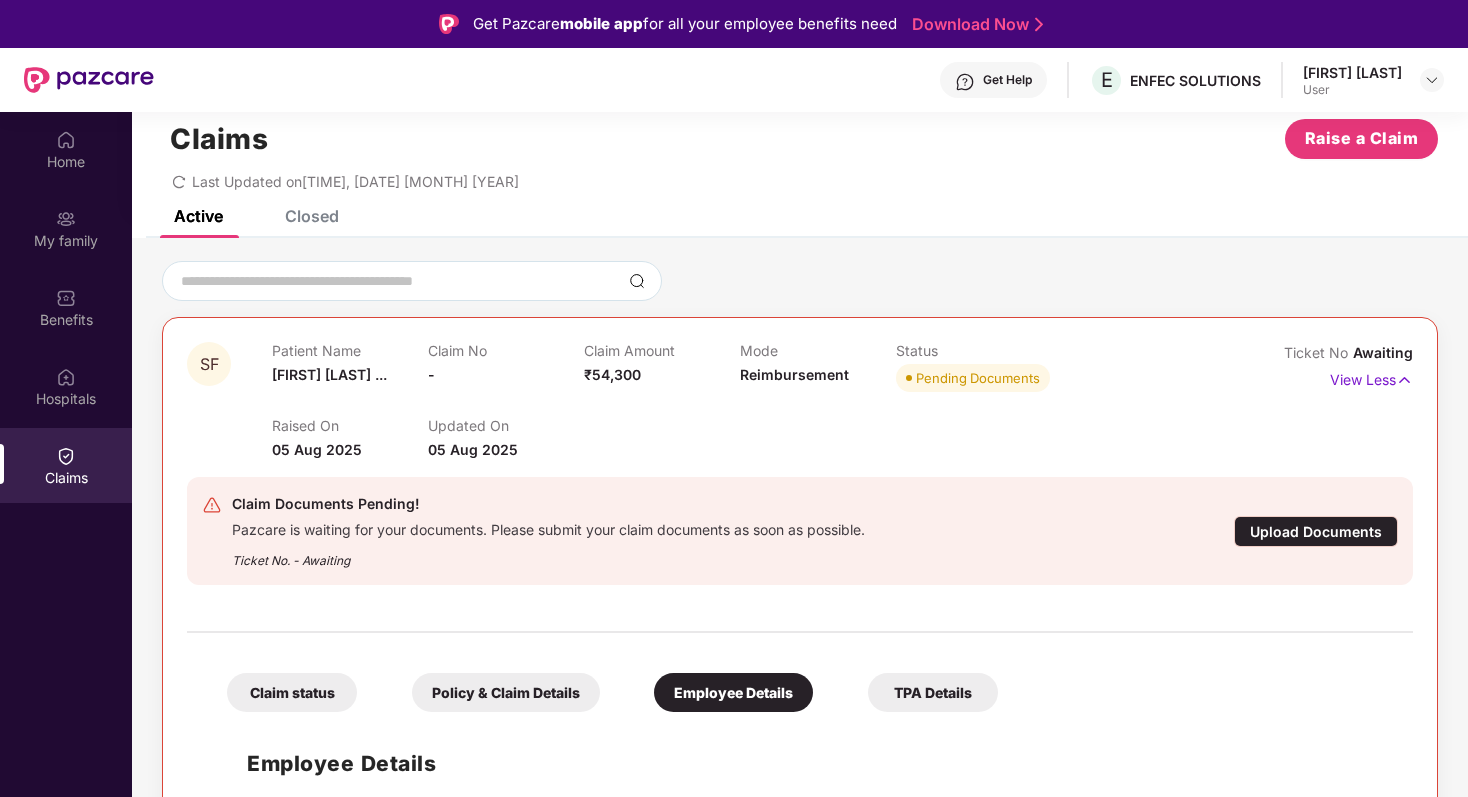 scroll, scrollTop: 112, scrollLeft: 0, axis: vertical 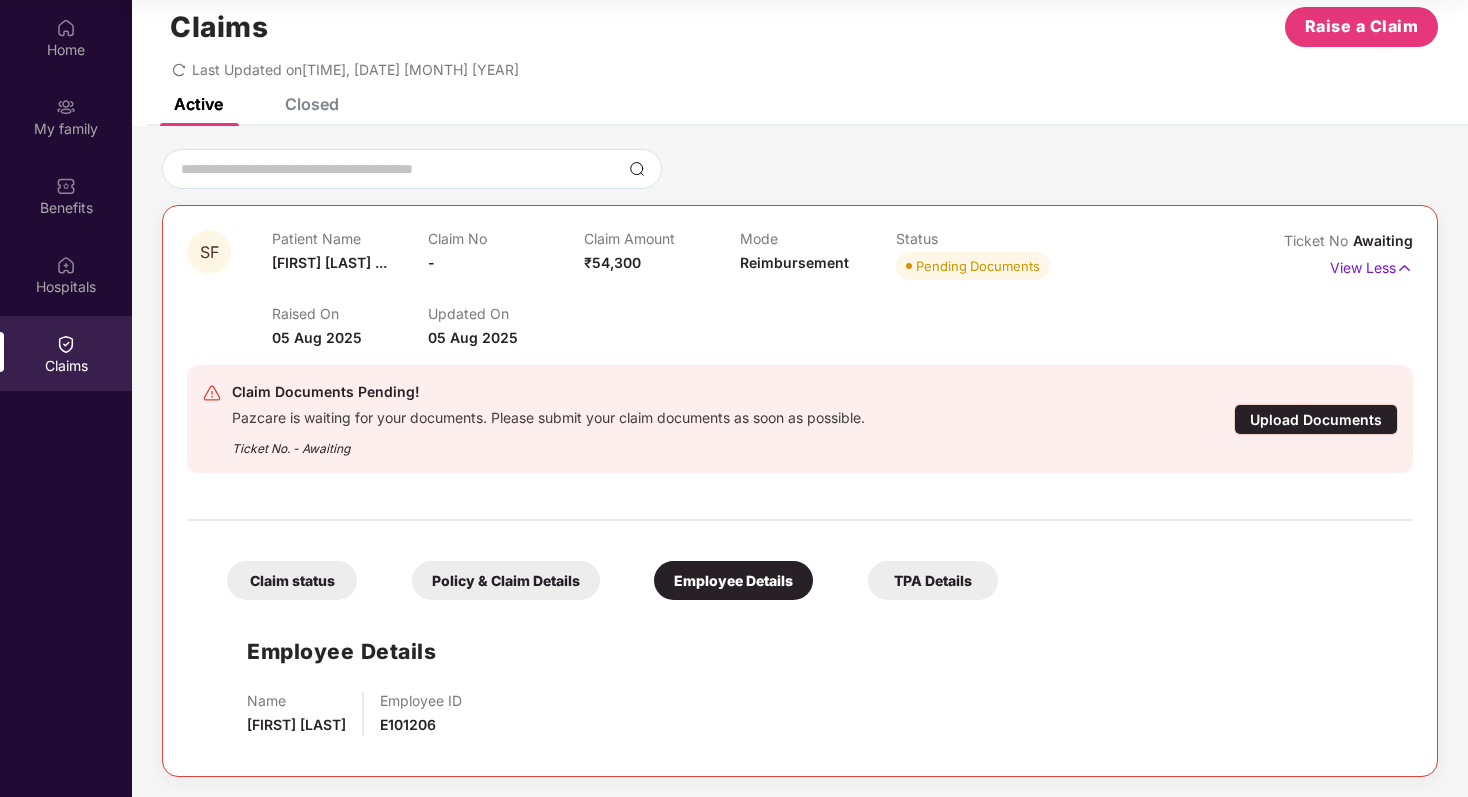 click on "TPA Details" at bounding box center (933, 580) 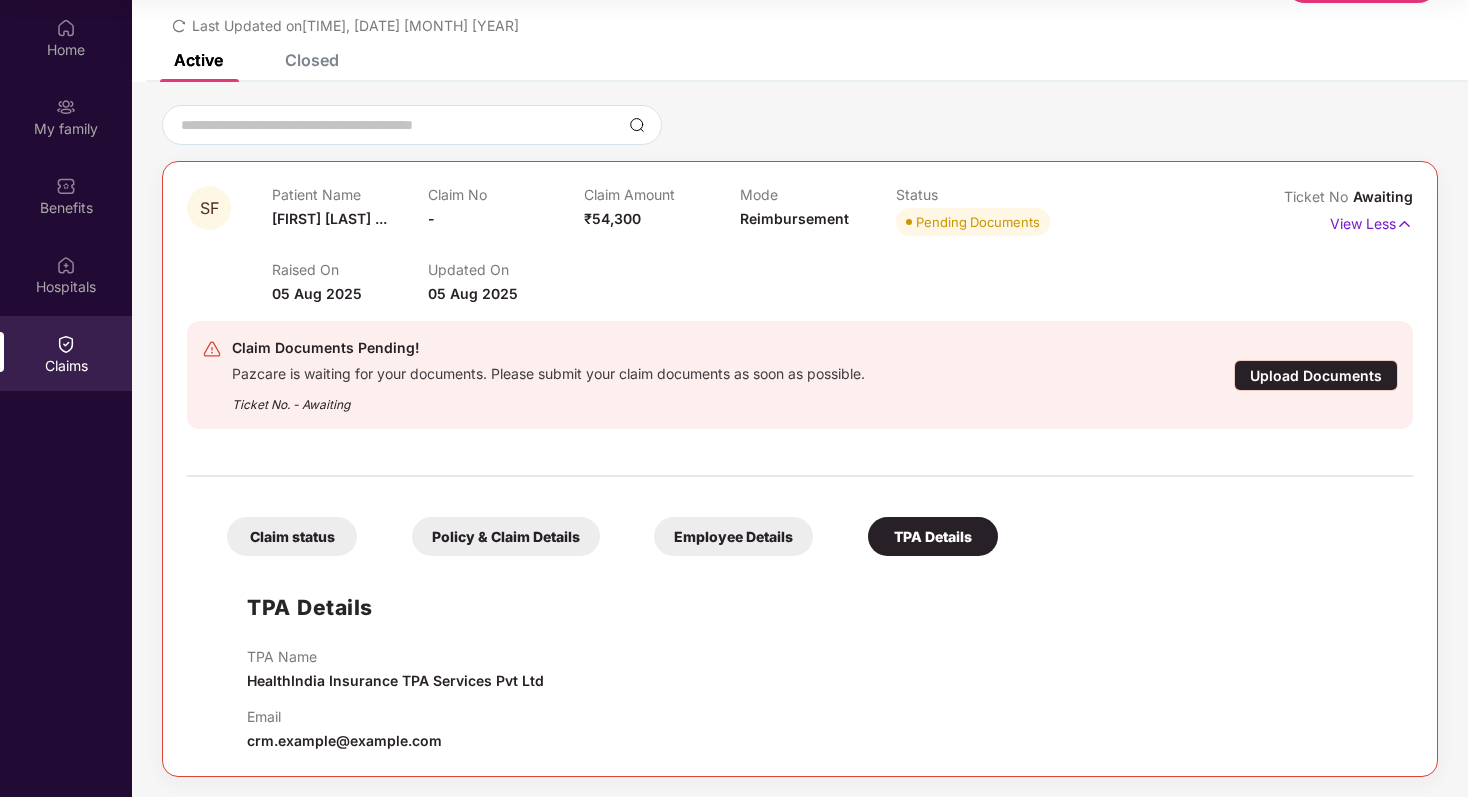 click on "Claim status" at bounding box center [292, 536] 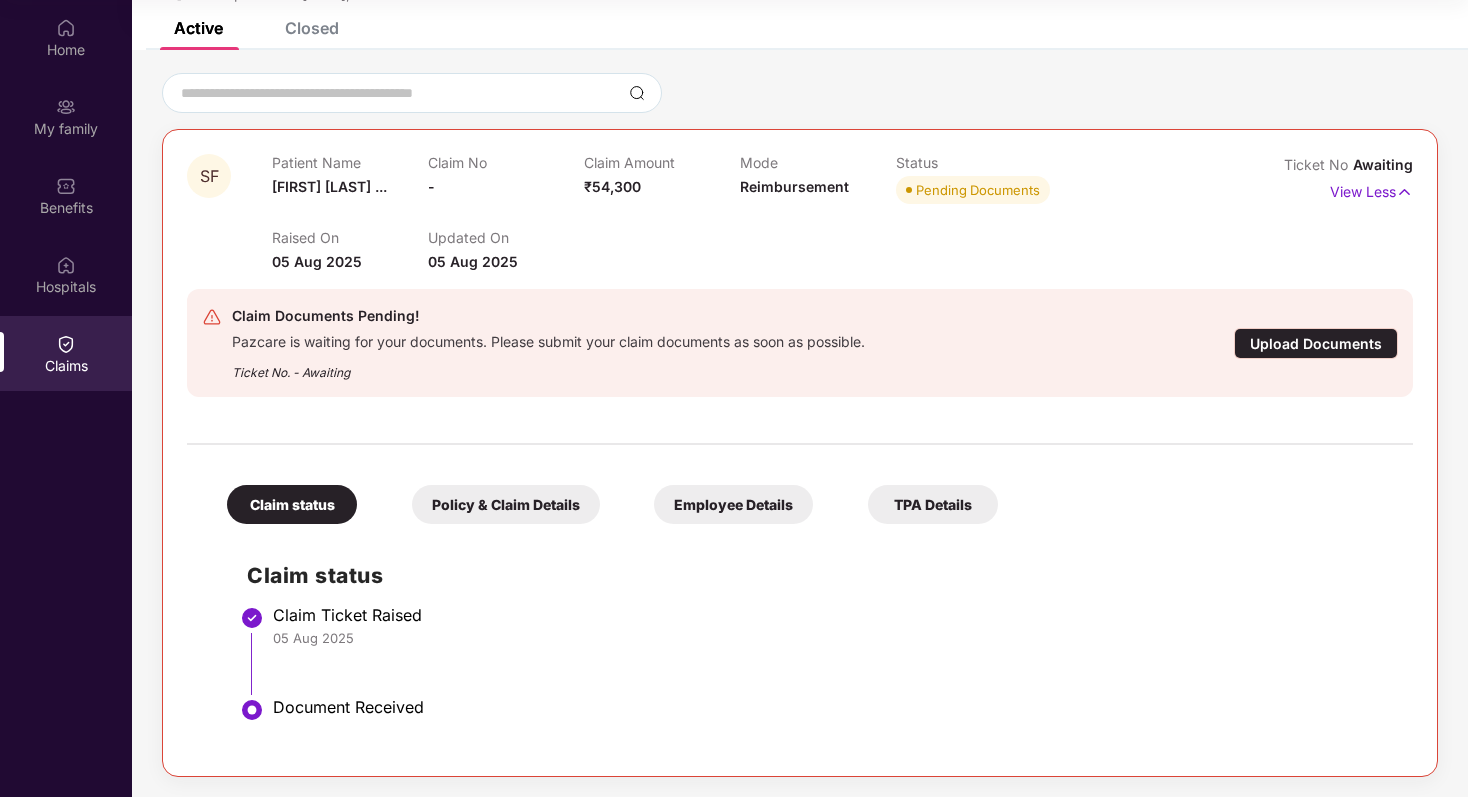 scroll, scrollTop: 0, scrollLeft: 0, axis: both 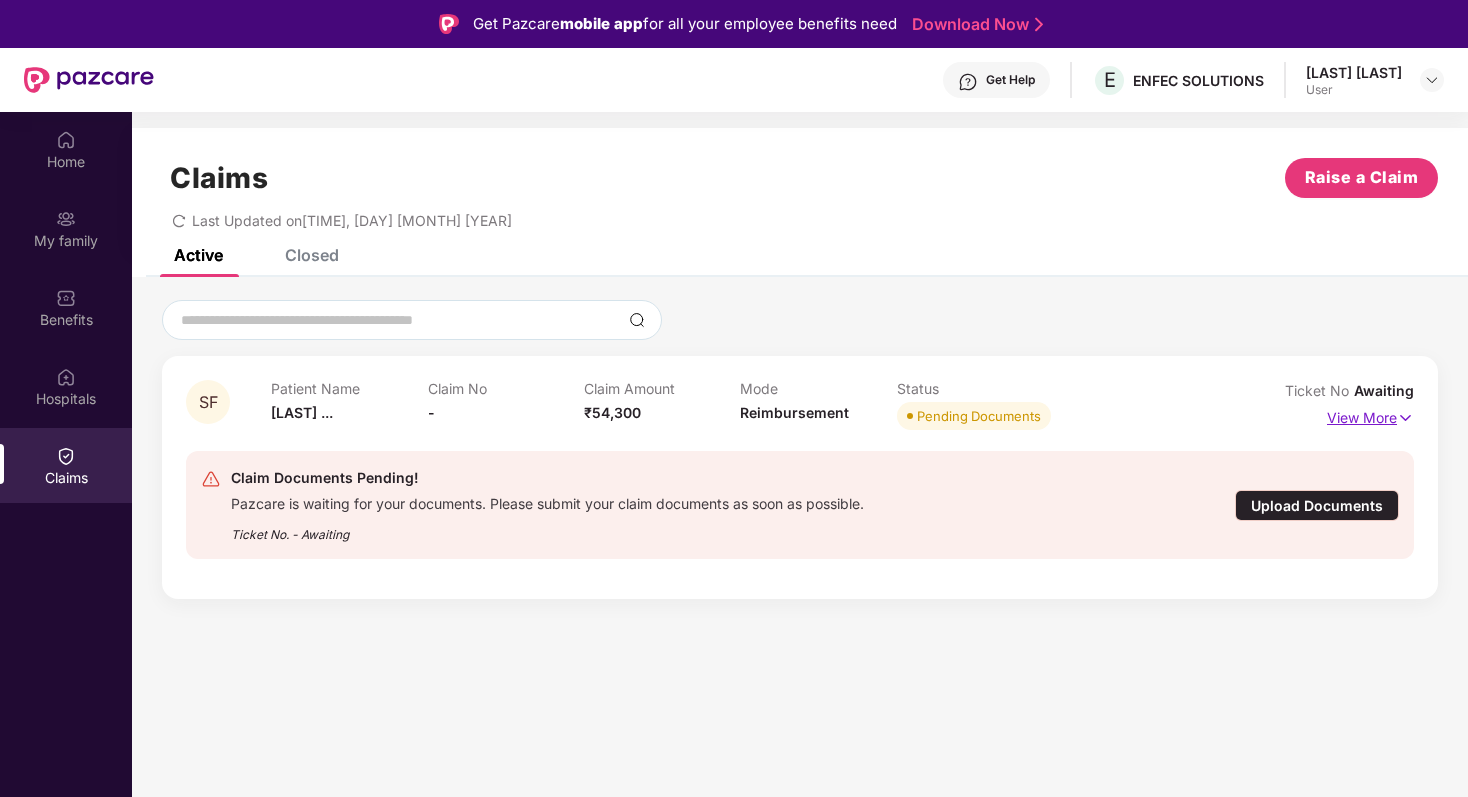 click on "View More" at bounding box center (1370, 415) 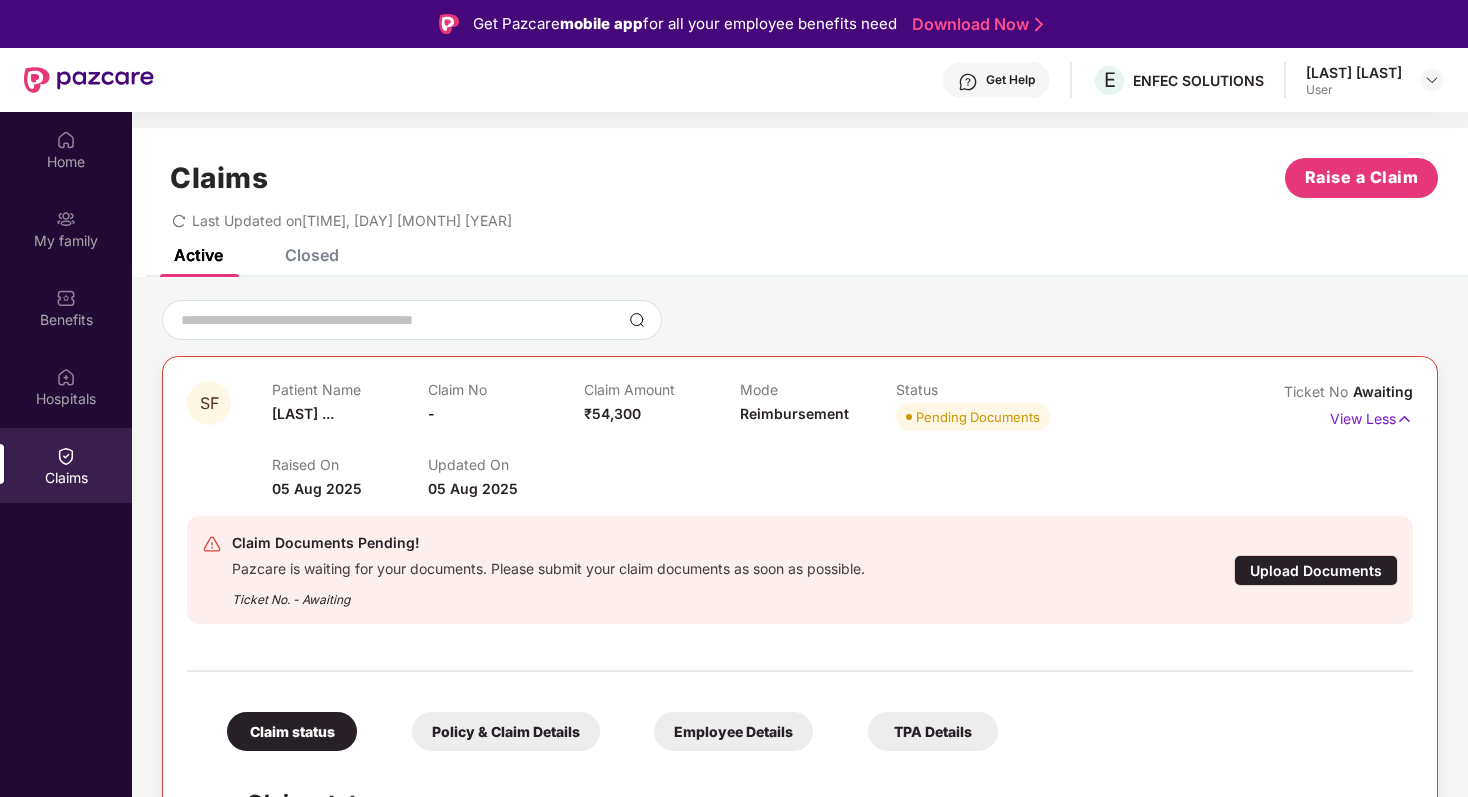 scroll, scrollTop: 115, scrollLeft: 0, axis: vertical 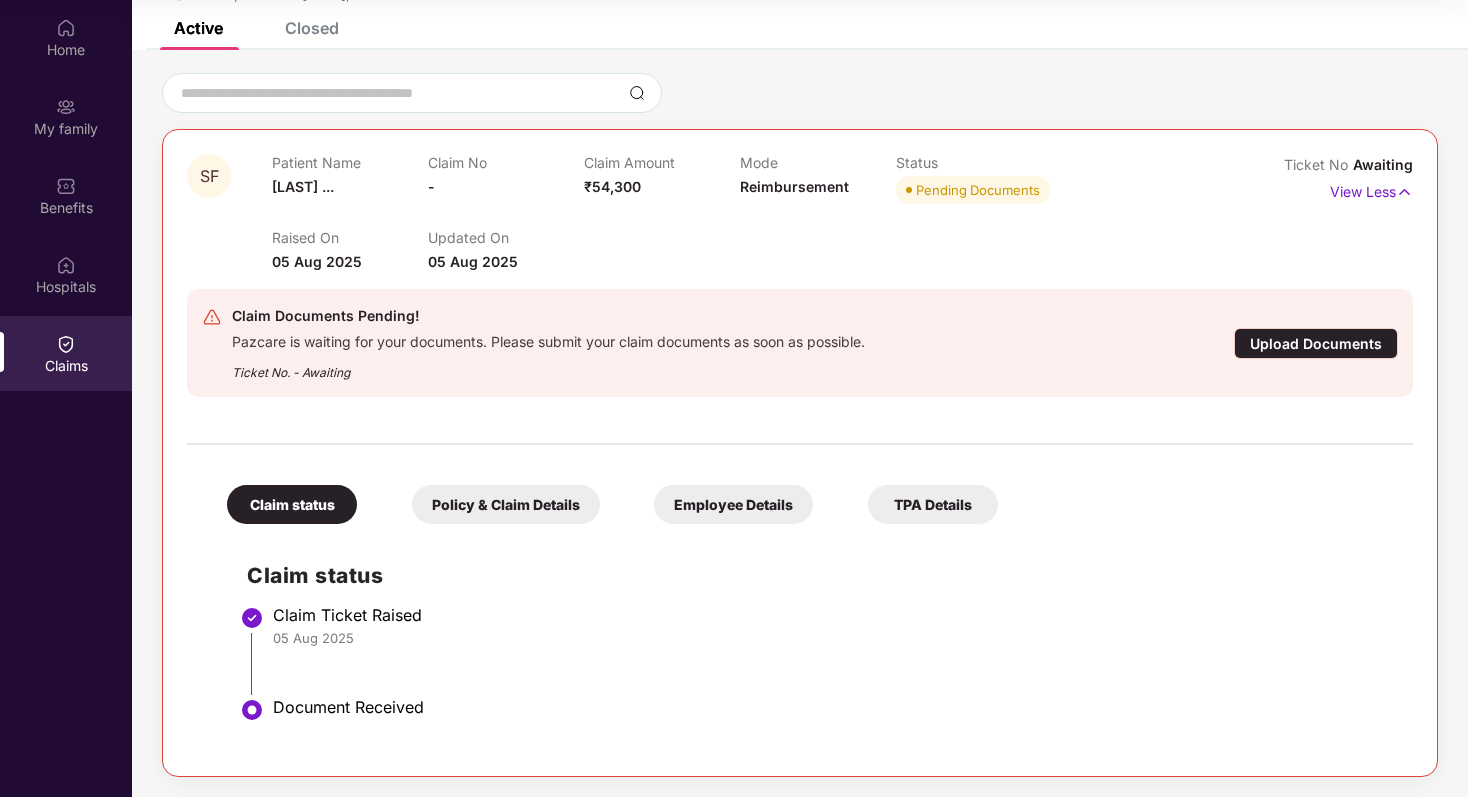 click on "Policy & Claim Details" at bounding box center (506, 504) 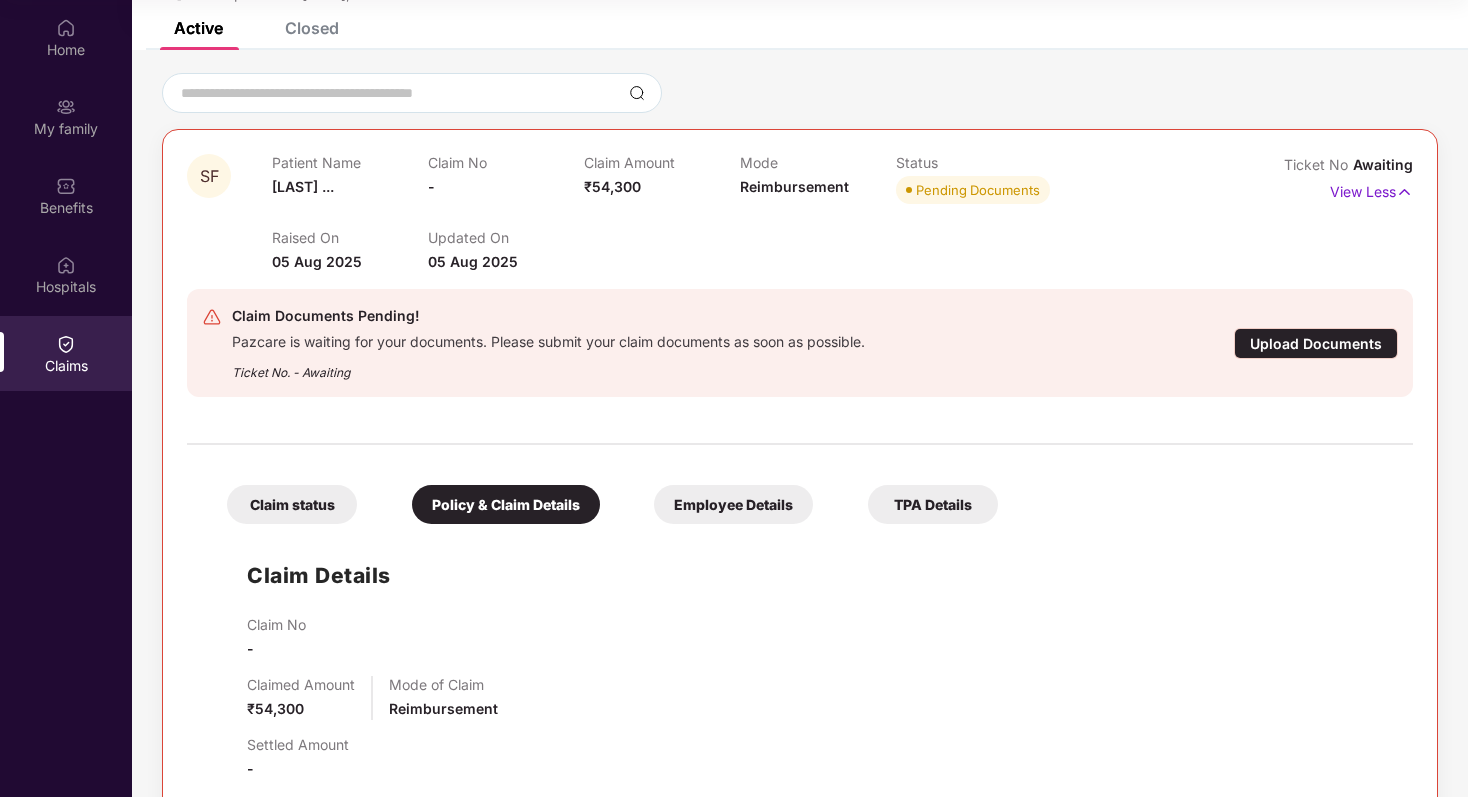 click on "Employee Details" at bounding box center [733, 504] 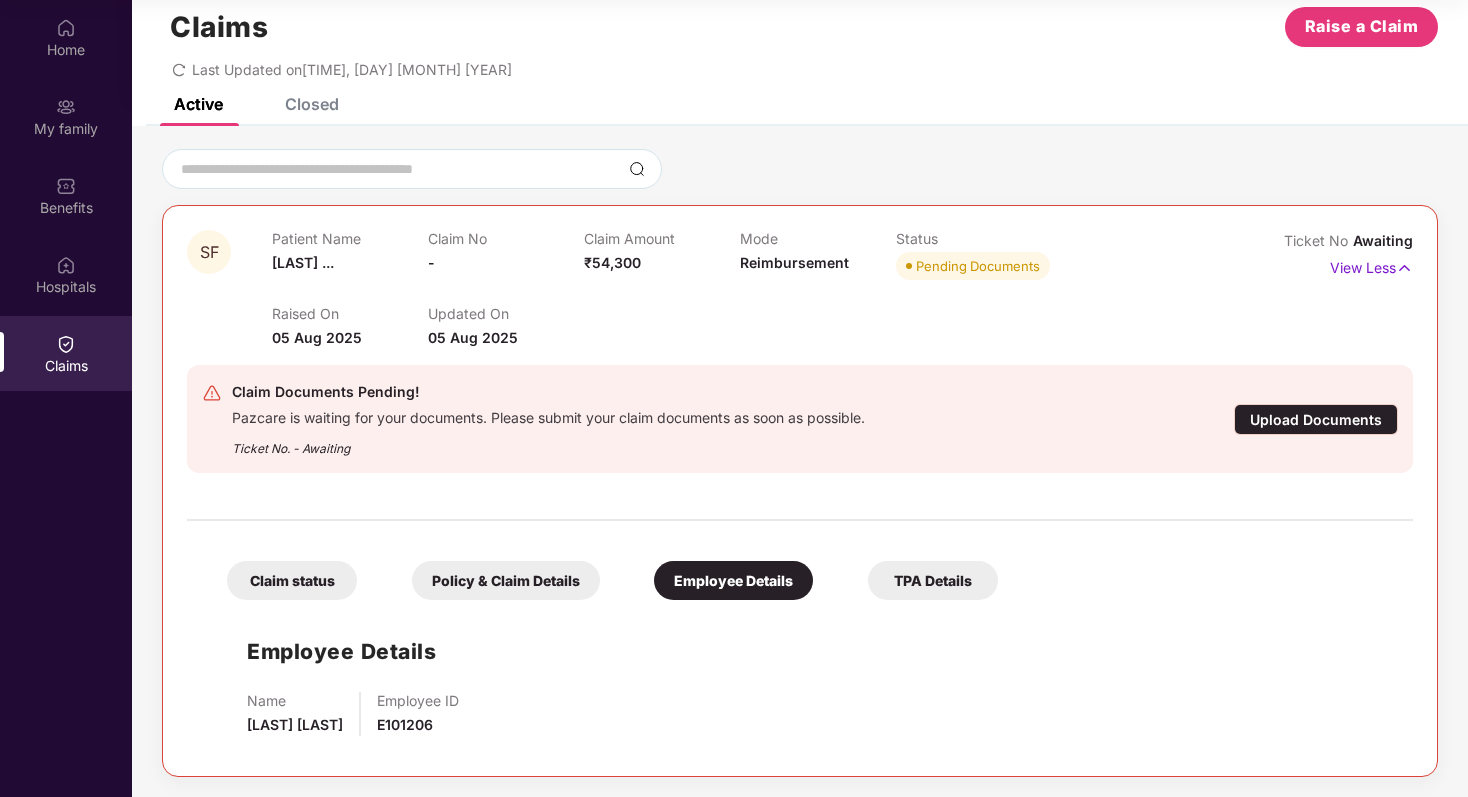 scroll, scrollTop: 39, scrollLeft: 0, axis: vertical 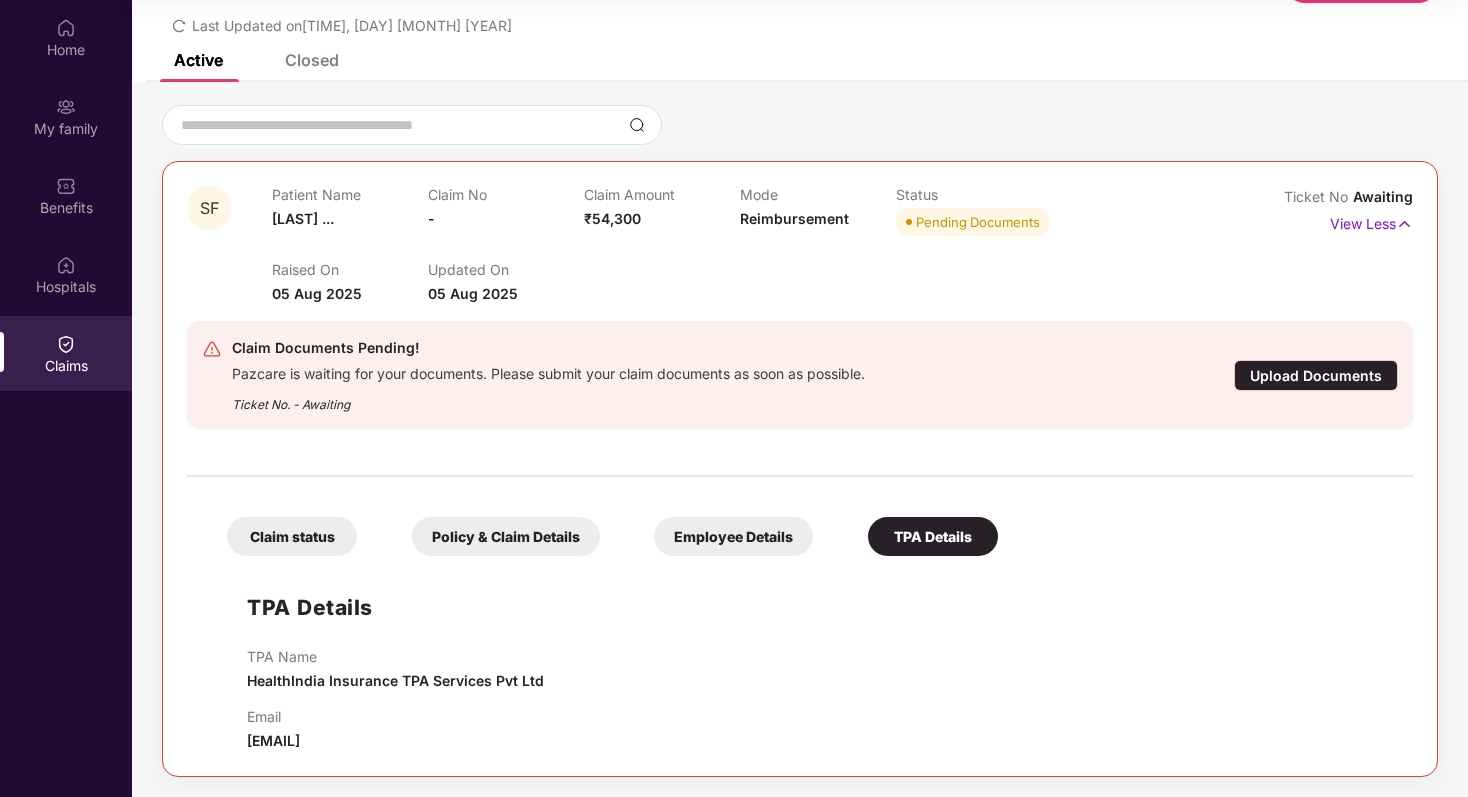 click on "Claim status Policy & Claim Details Employee Details TPA Details TPA Details TPA Name HealthIndia Insurance TPA Services Pvt Ltd Email [EMAIL]" at bounding box center [800, 619] 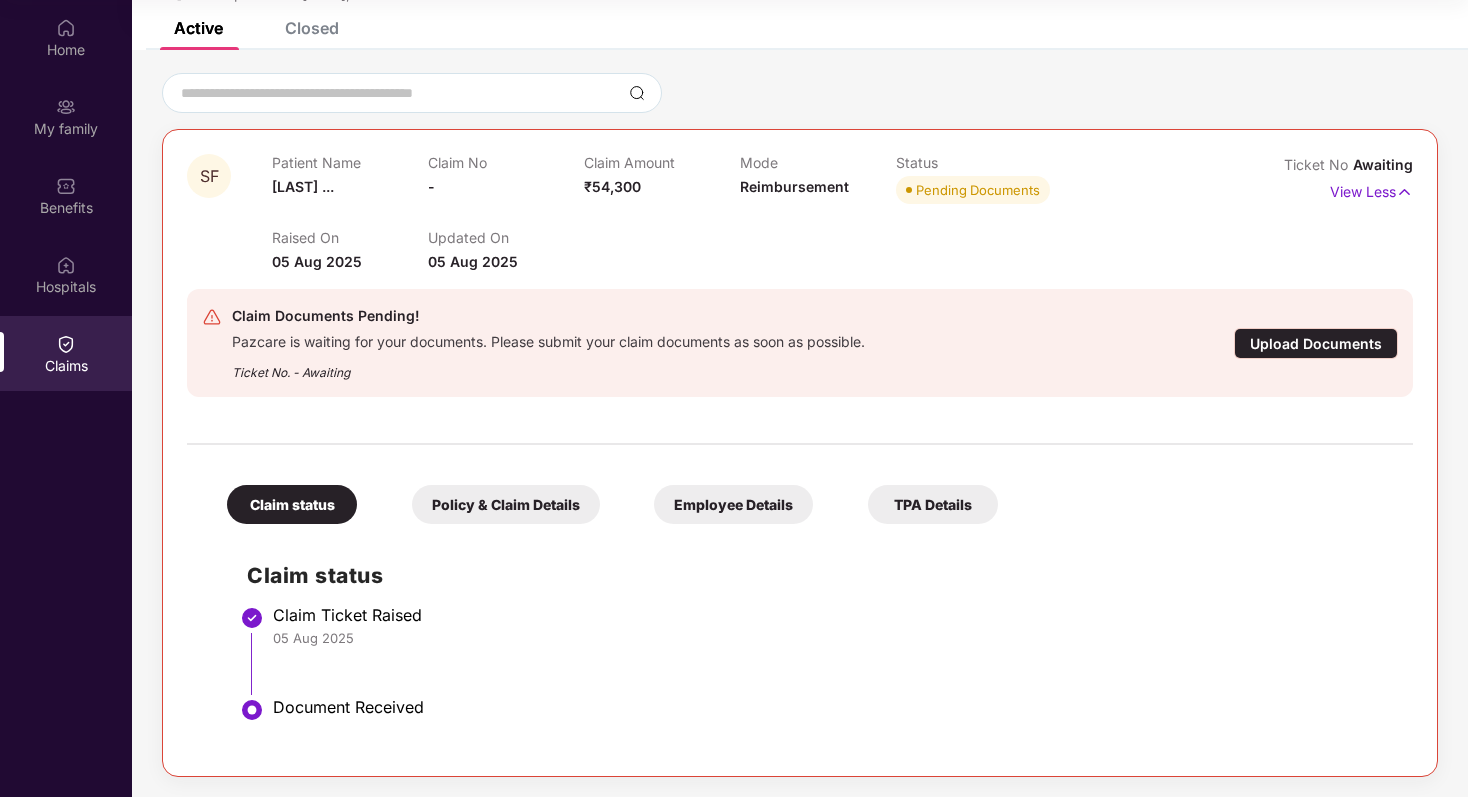scroll, scrollTop: 0, scrollLeft: 0, axis: both 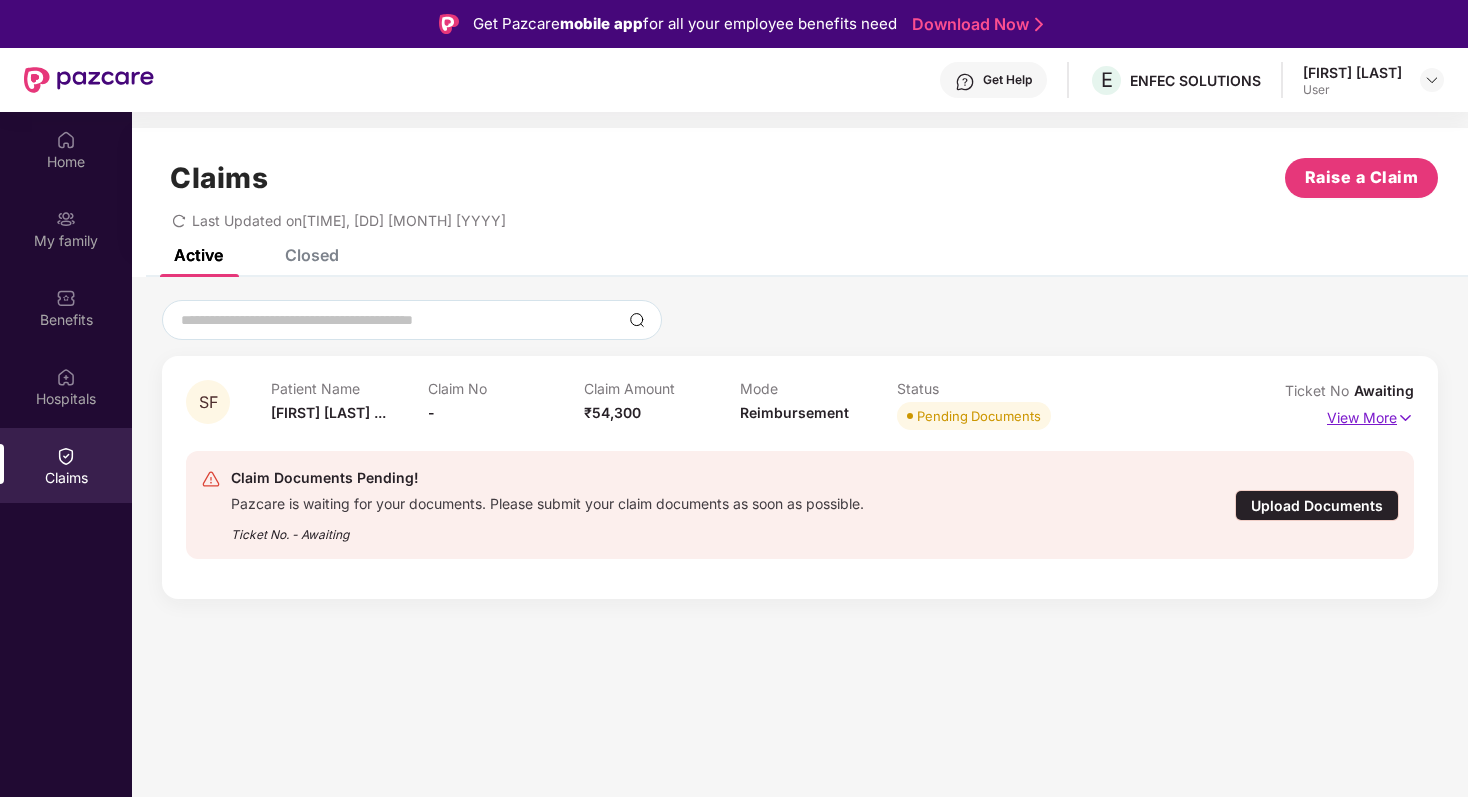 click on "View More" at bounding box center (1370, 415) 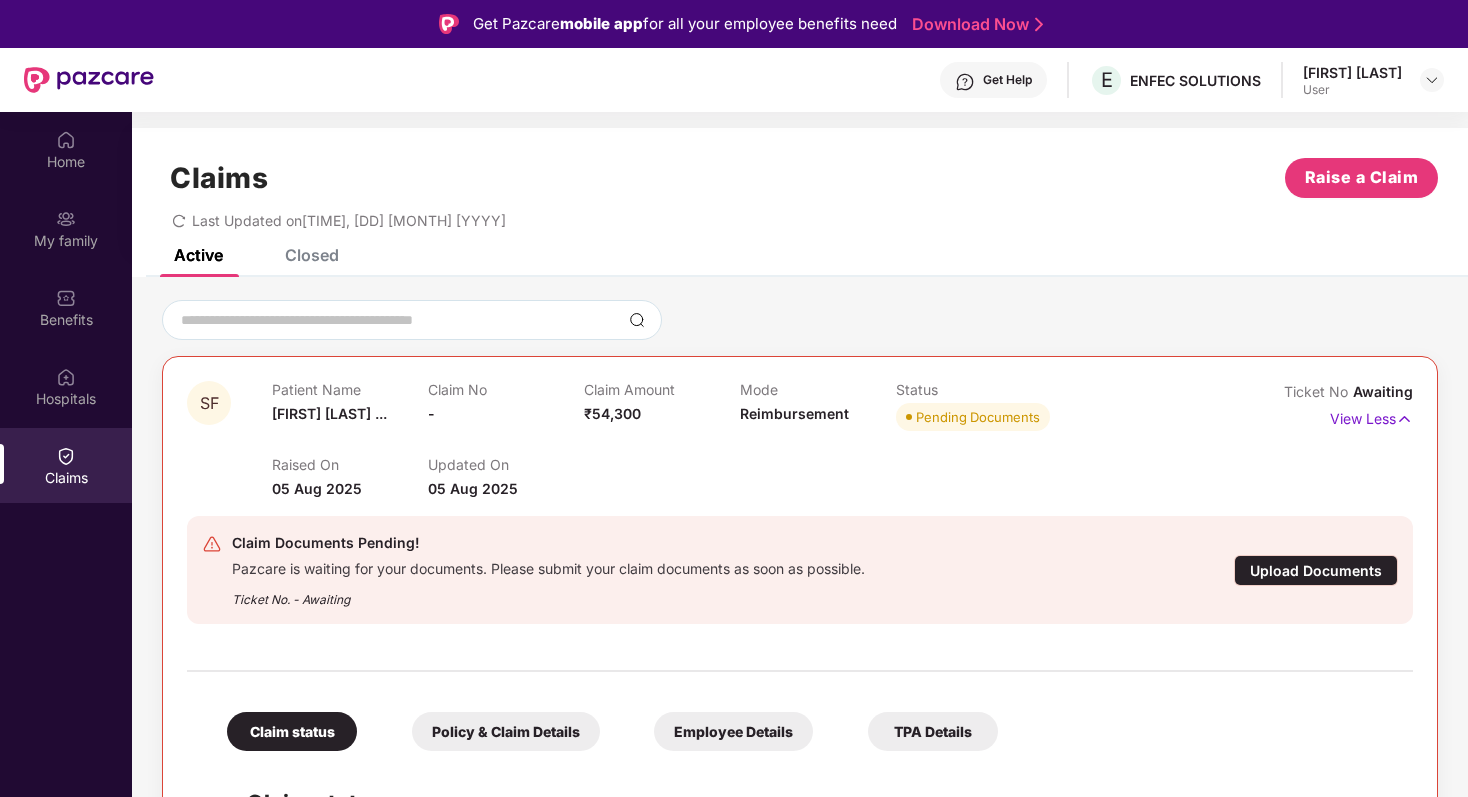 scroll, scrollTop: 115, scrollLeft: 0, axis: vertical 